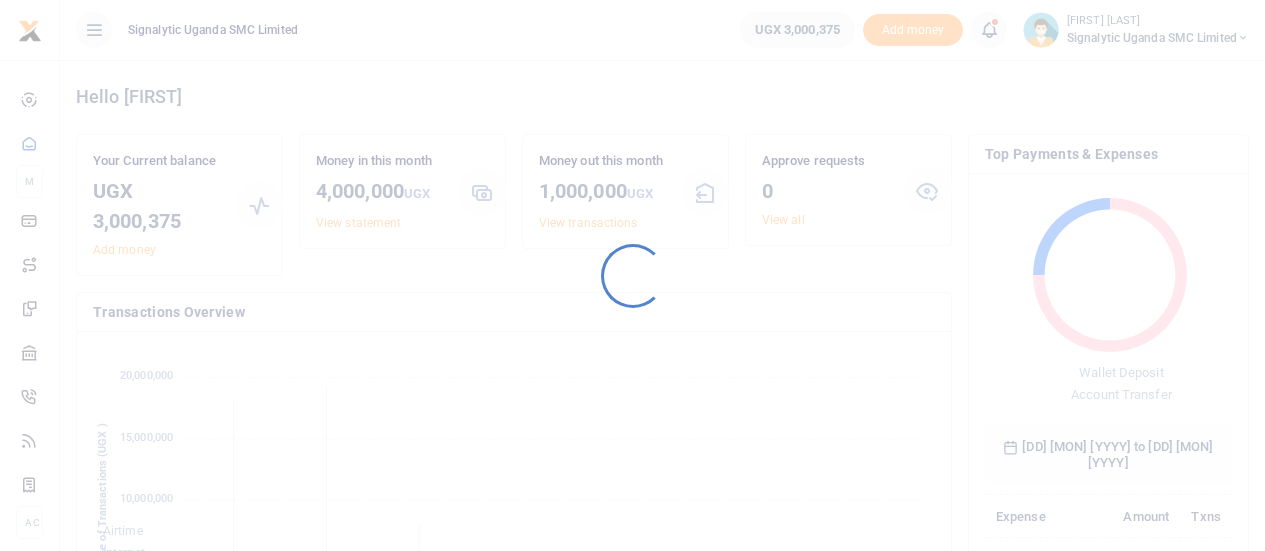 scroll, scrollTop: 0, scrollLeft: 0, axis: both 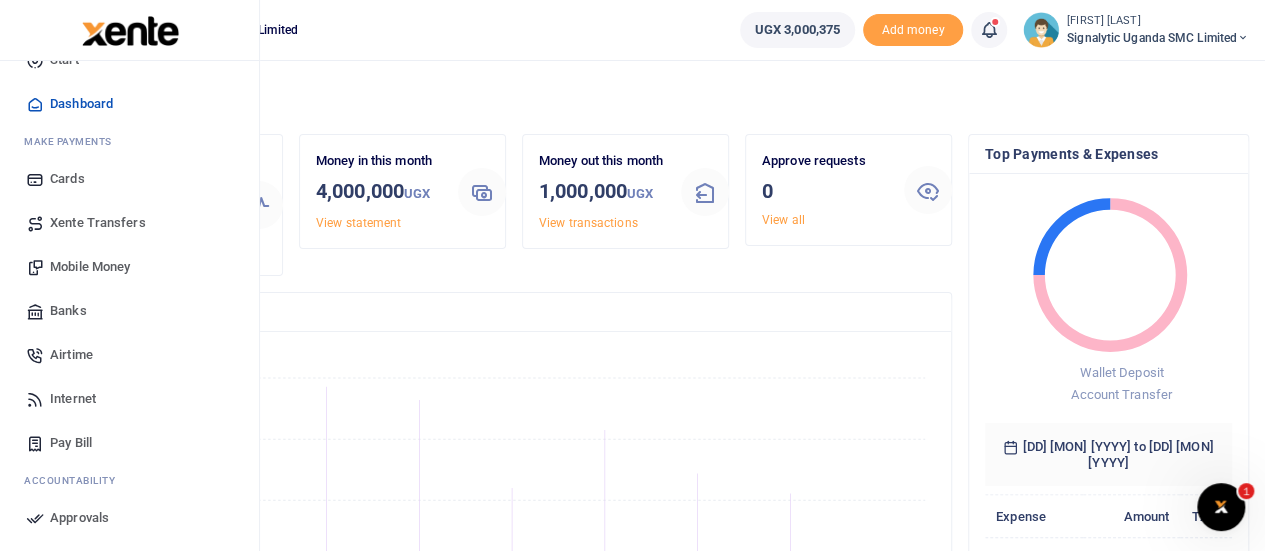click on "Xente Transfers" at bounding box center (98, 223) 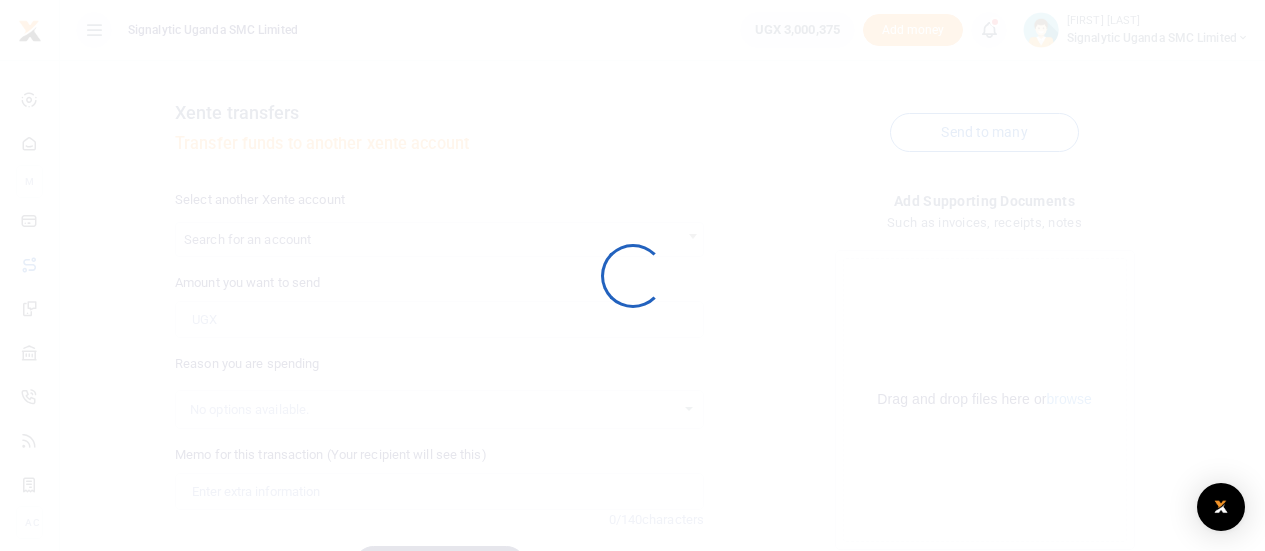 scroll, scrollTop: 0, scrollLeft: 0, axis: both 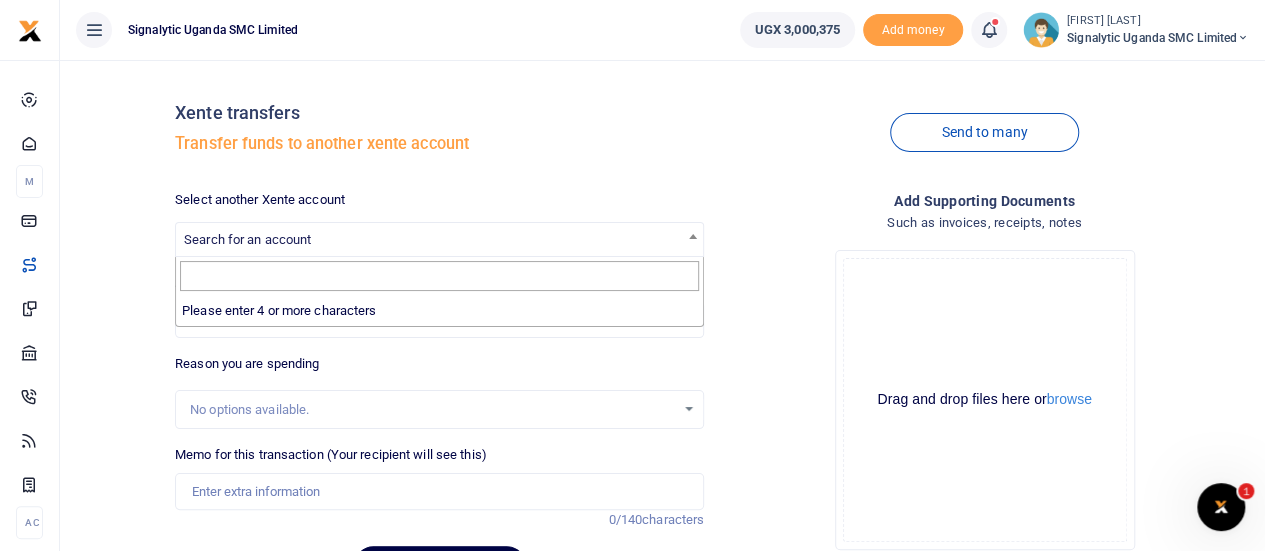 click on "Search for an account" at bounding box center (439, 238) 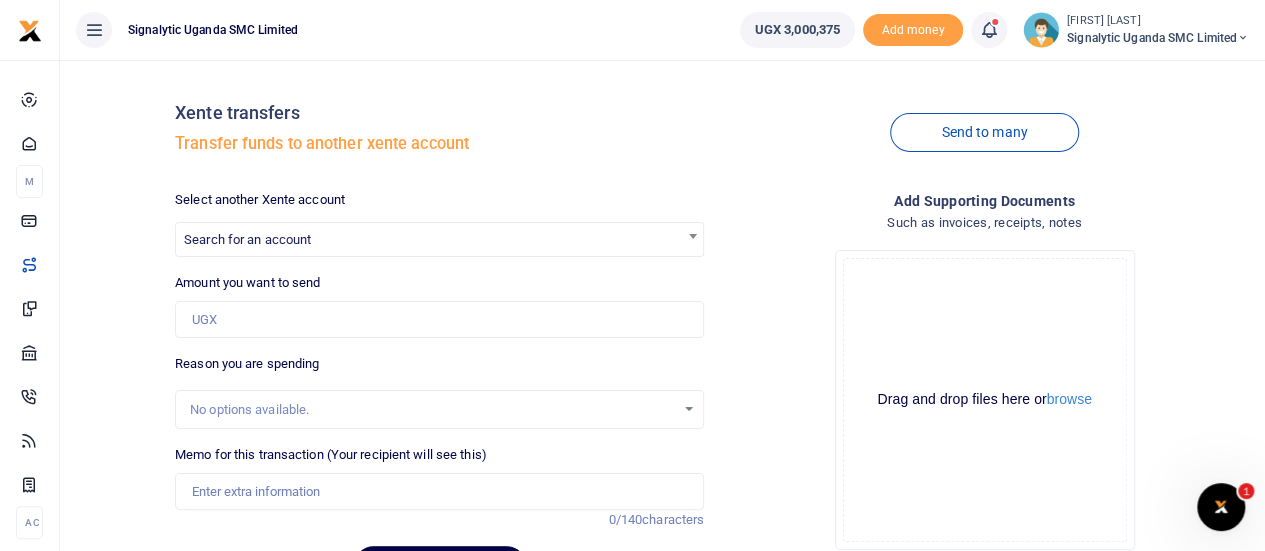 click on "Drop your files here Drag and drop files here or  browse Powered by  Uppy" at bounding box center [984, 400] 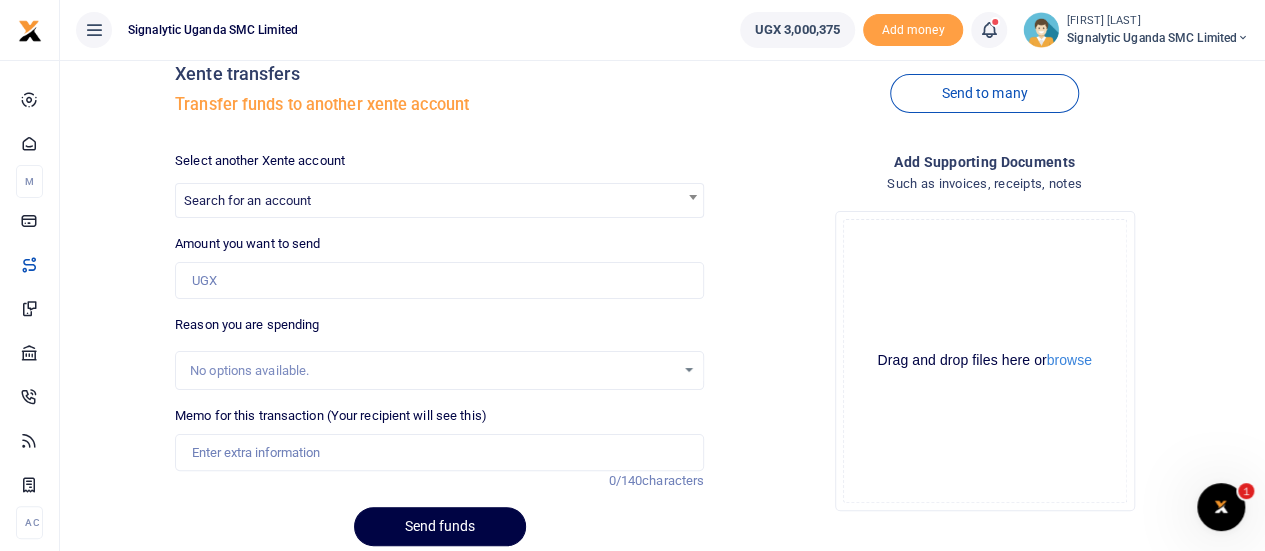 scroll, scrollTop: 40, scrollLeft: 0, axis: vertical 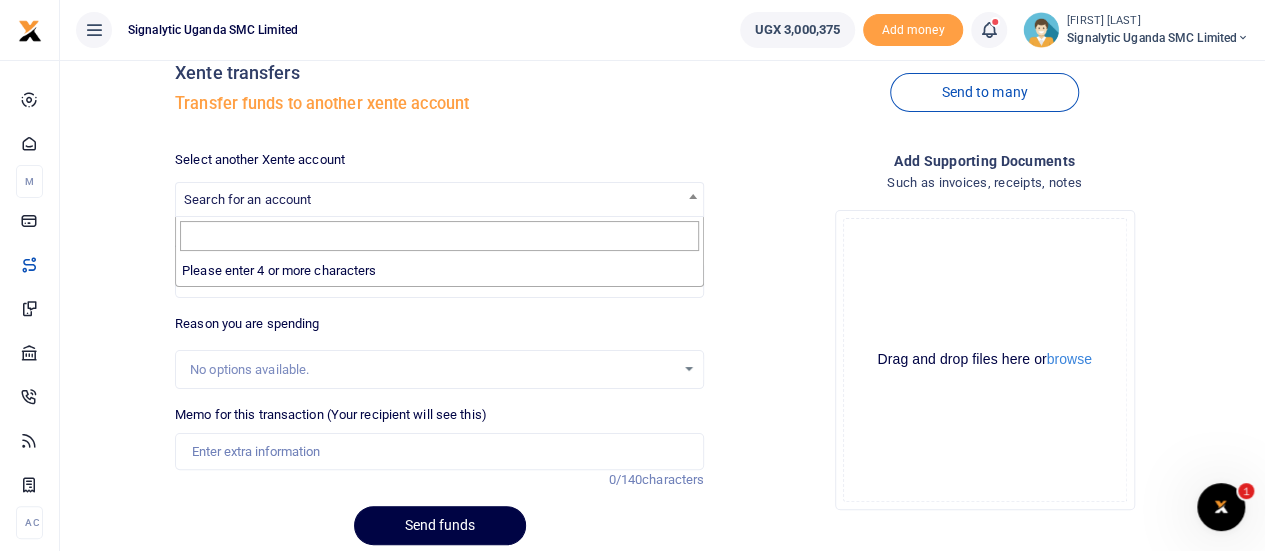 click on "Search for an account" at bounding box center [439, 198] 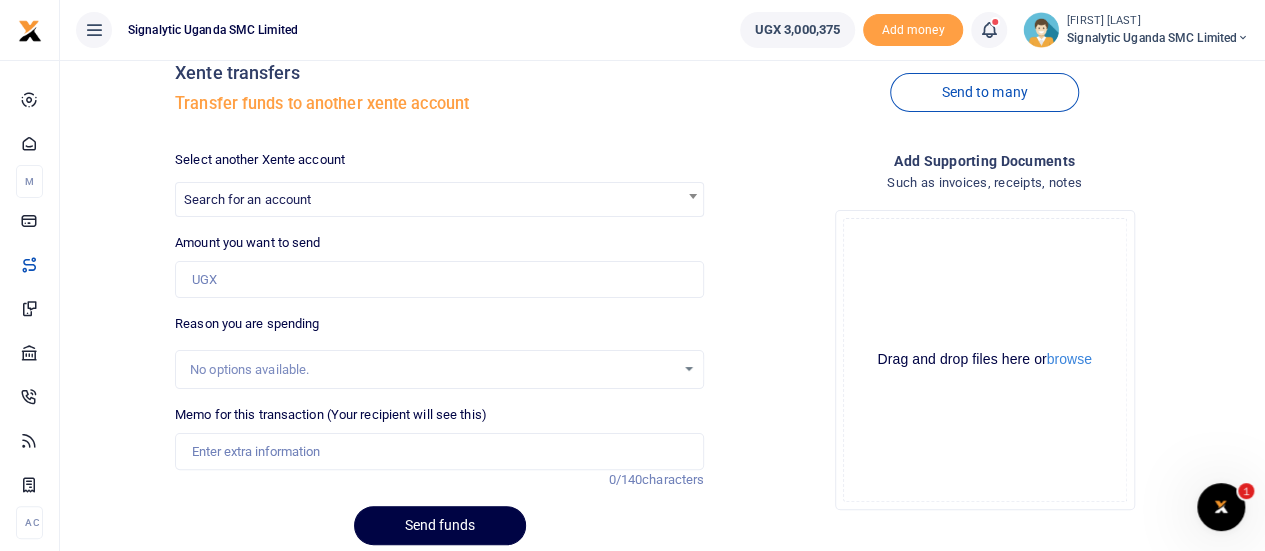 click on "No options available." at bounding box center (439, 370) 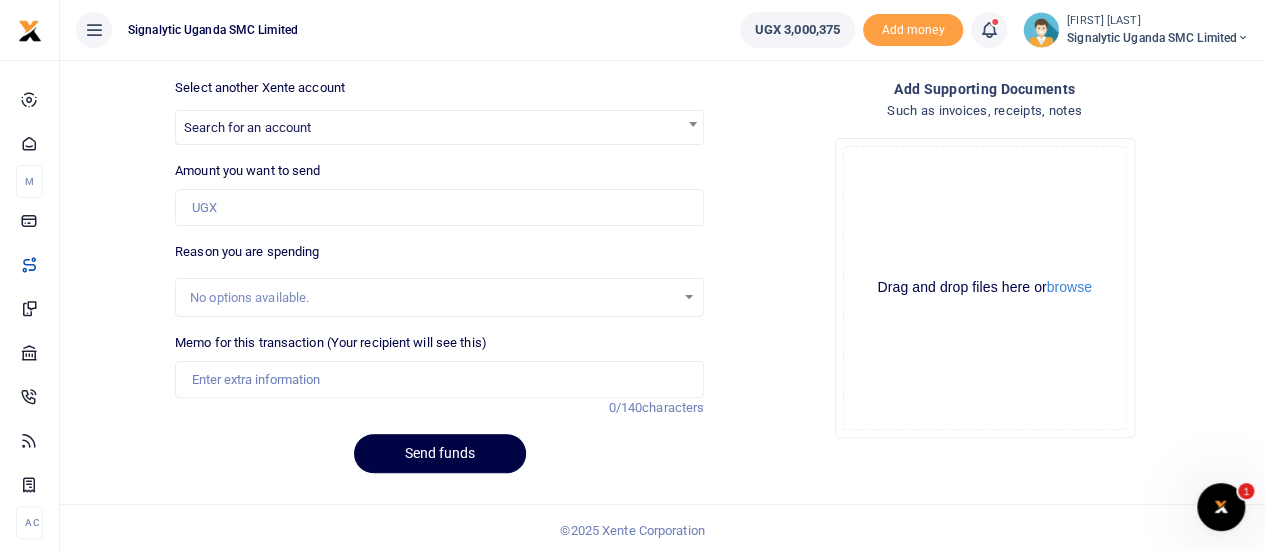 scroll, scrollTop: 114, scrollLeft: 0, axis: vertical 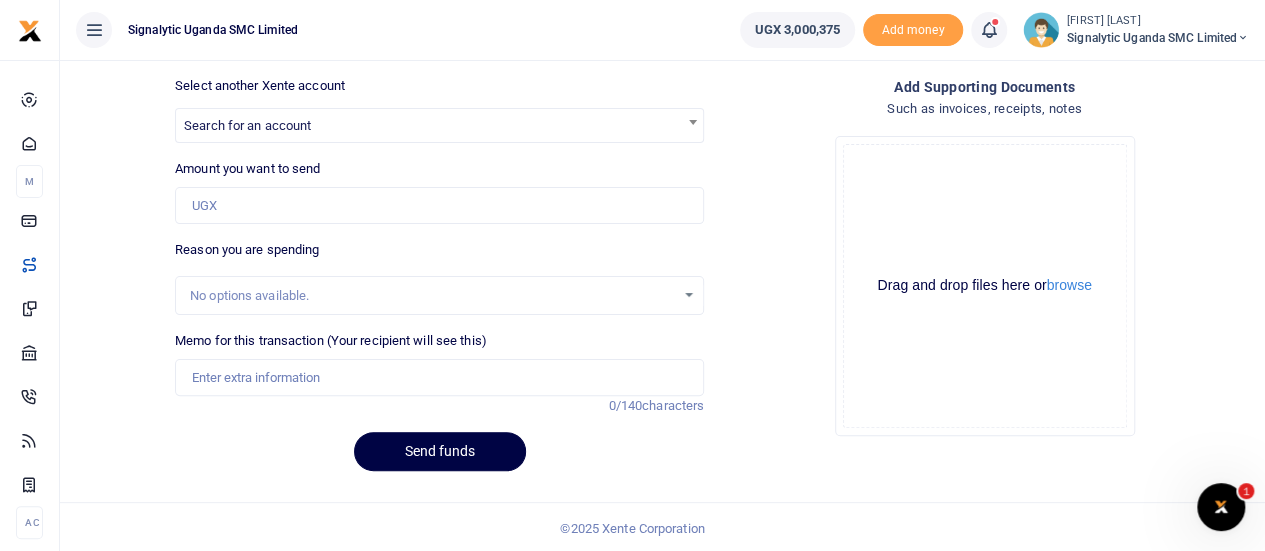 click on "Signalytic Uganda SMC Limited" at bounding box center (1158, 38) 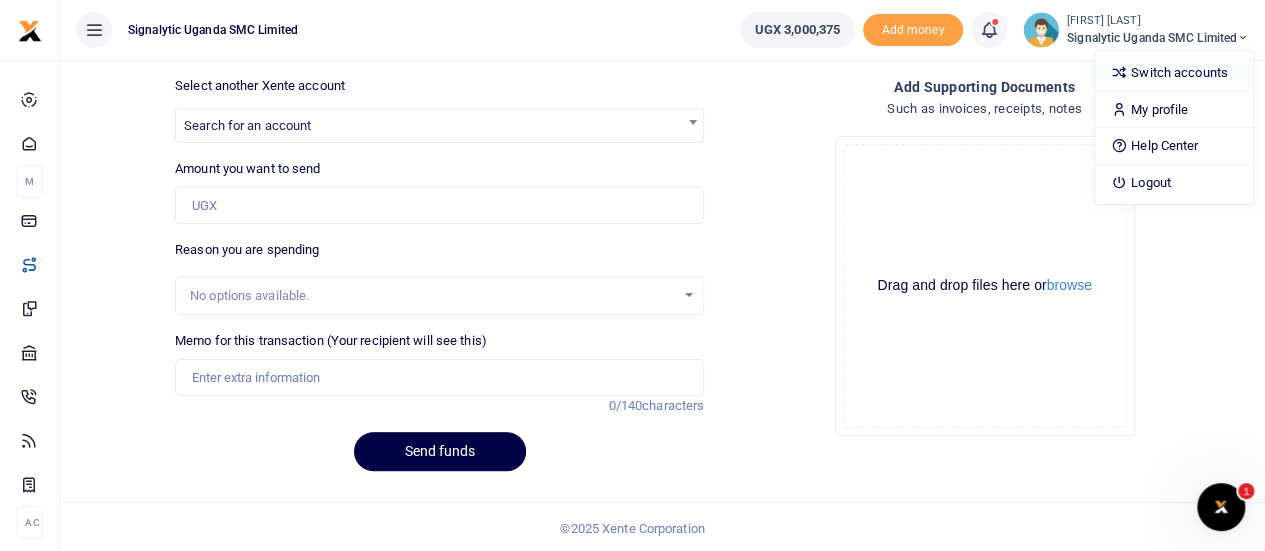 click on "Switch accounts" at bounding box center [1174, 73] 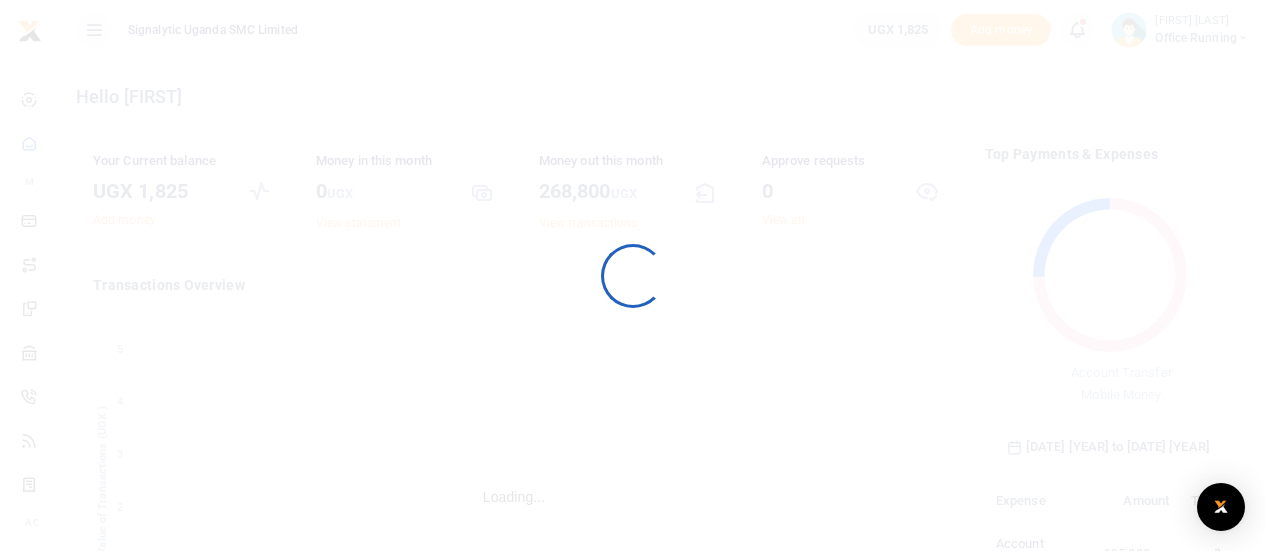 scroll, scrollTop: 0, scrollLeft: 0, axis: both 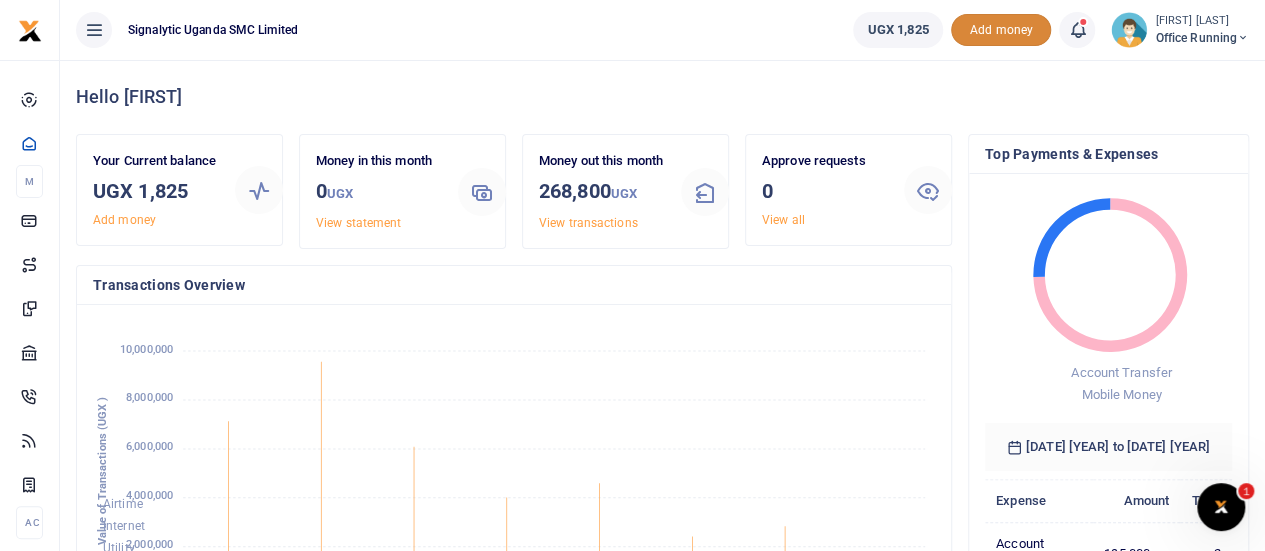 click on "Add money" at bounding box center [1001, 30] 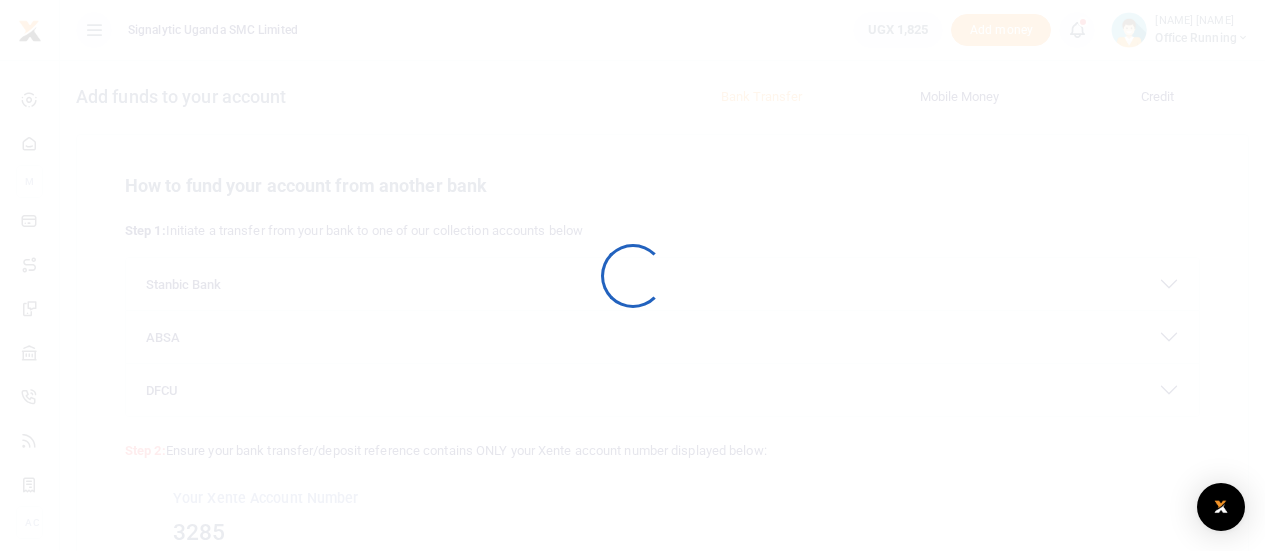 scroll, scrollTop: 0, scrollLeft: 0, axis: both 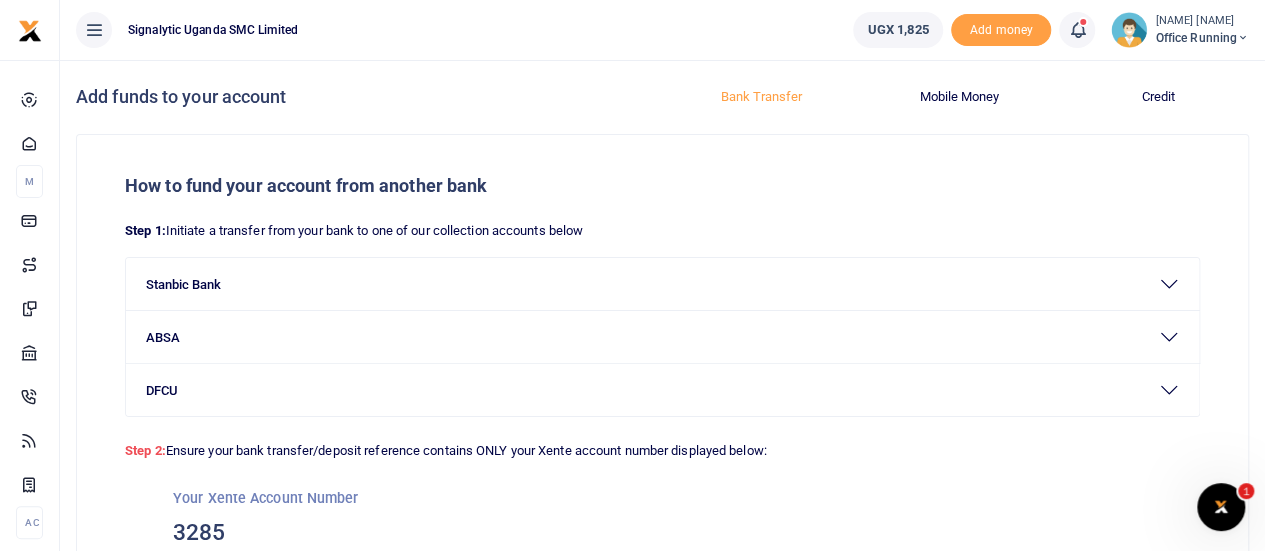 click on "Mobile Money" at bounding box center [960, 97] 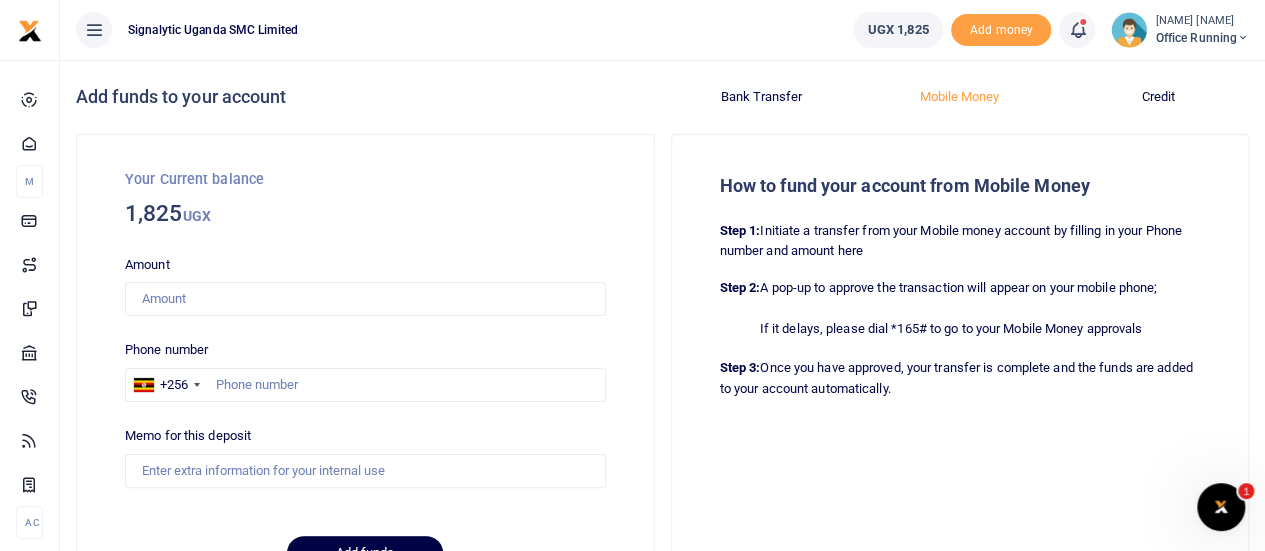 click on "Credit" at bounding box center [1158, 97] 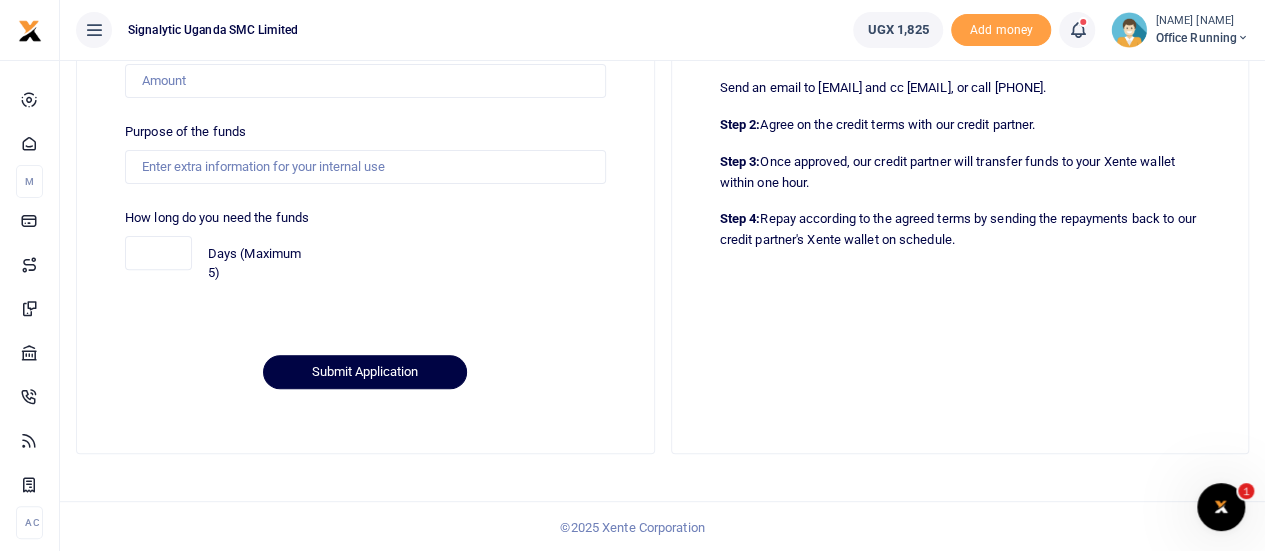 scroll, scrollTop: 0, scrollLeft: 0, axis: both 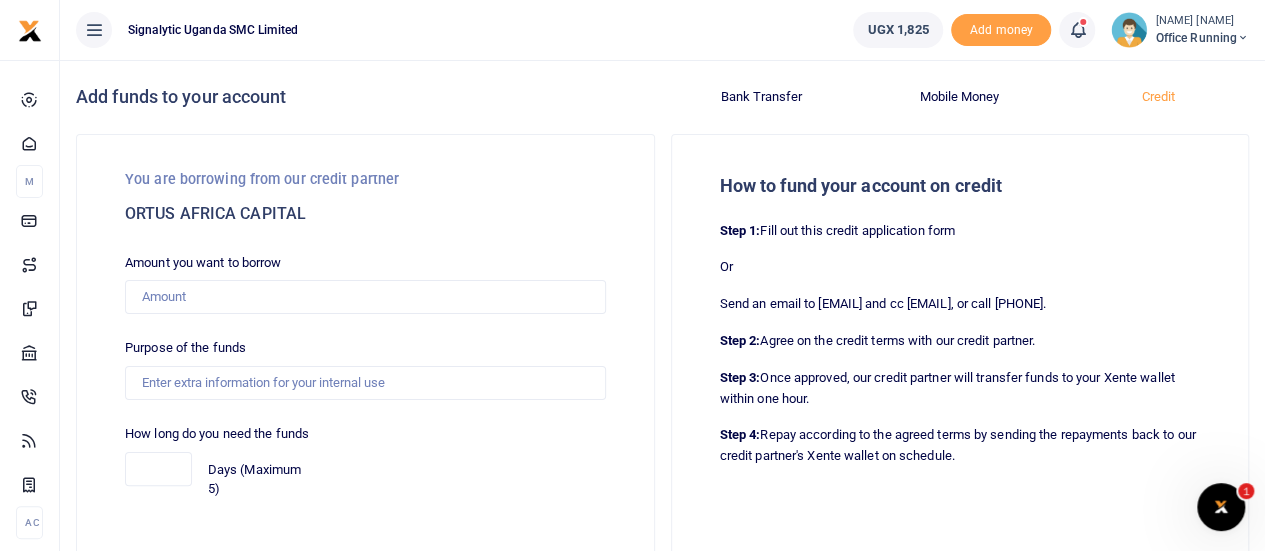 click on "Office Running" at bounding box center (1202, 38) 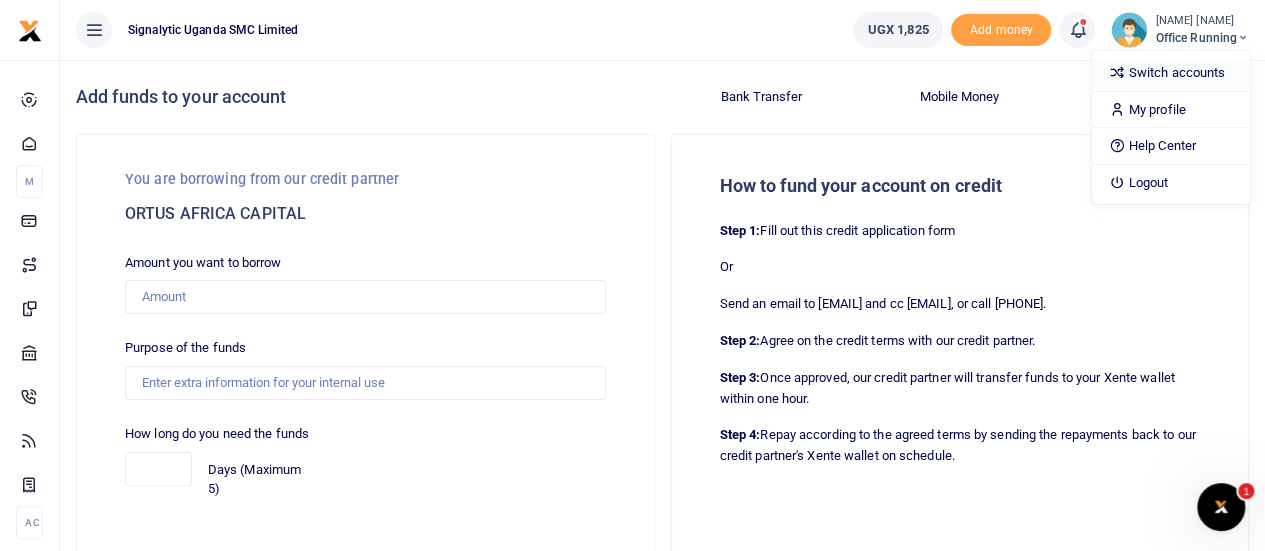 click on "Switch accounts" at bounding box center (1171, 73) 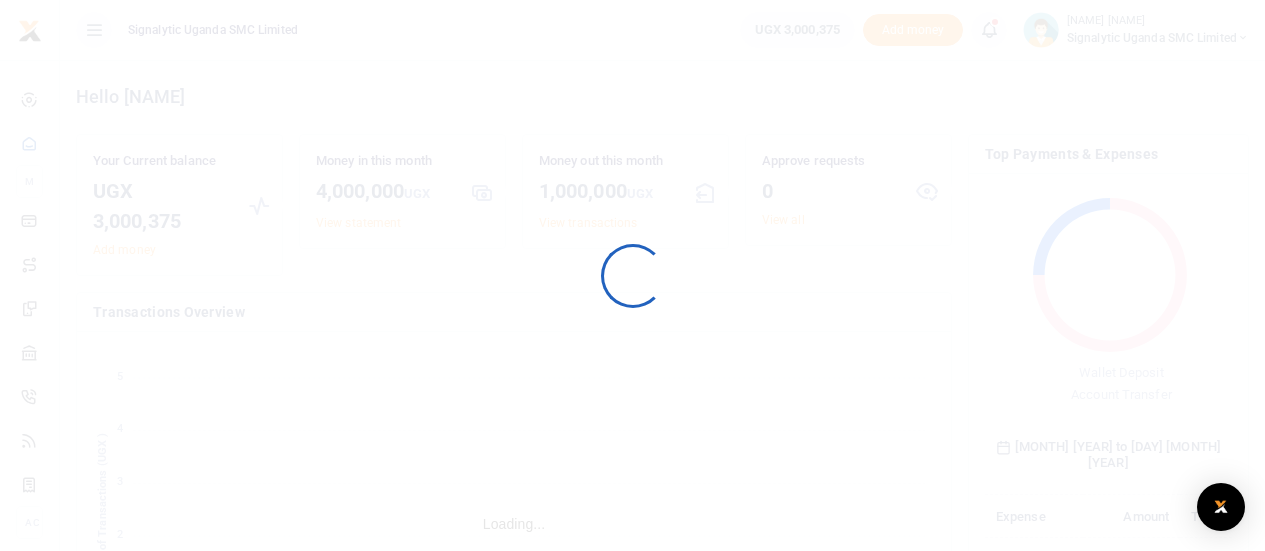 scroll, scrollTop: 0, scrollLeft: 0, axis: both 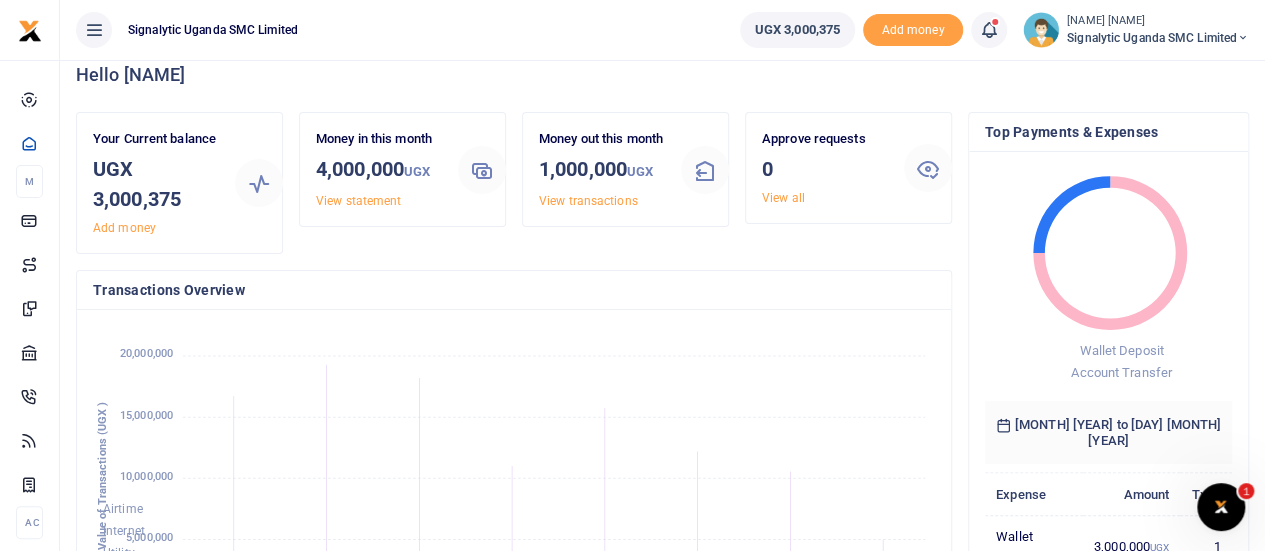 click on "UGX 3,000,375" at bounding box center (797, 30) 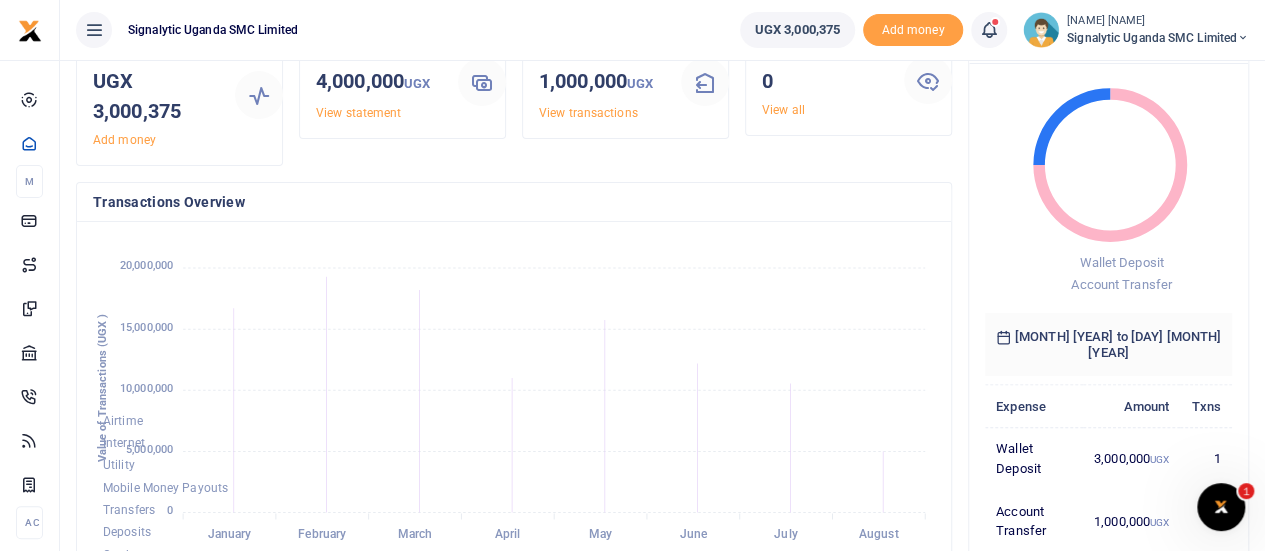 scroll, scrollTop: 108, scrollLeft: 0, axis: vertical 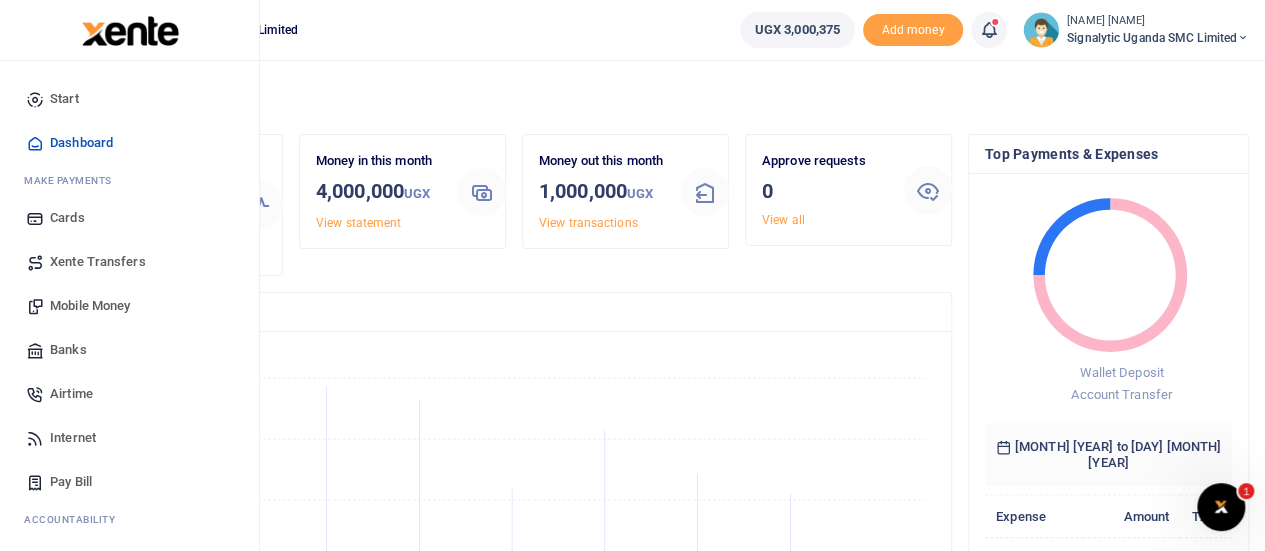 click on "Xente Transfers" at bounding box center [98, 262] 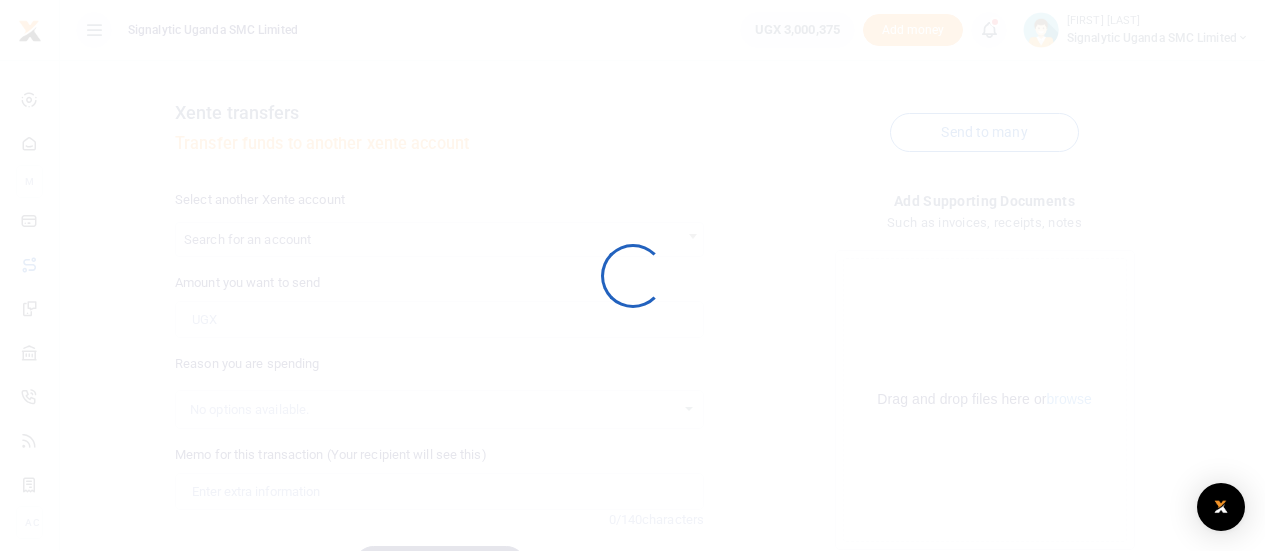 scroll, scrollTop: 0, scrollLeft: 0, axis: both 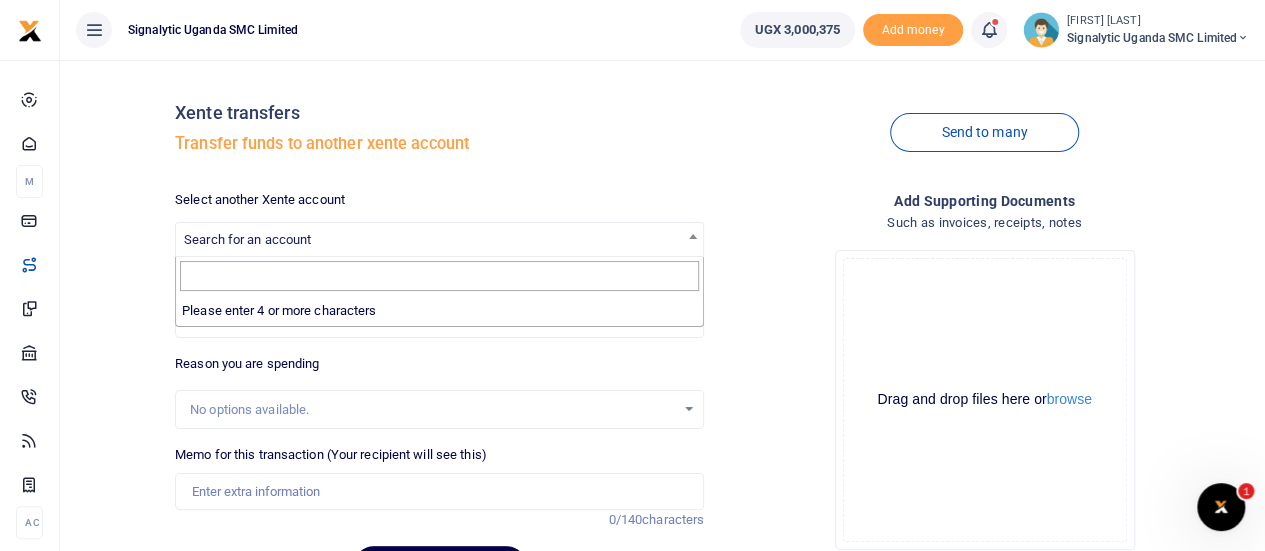 click on "Search for an account" at bounding box center [439, 238] 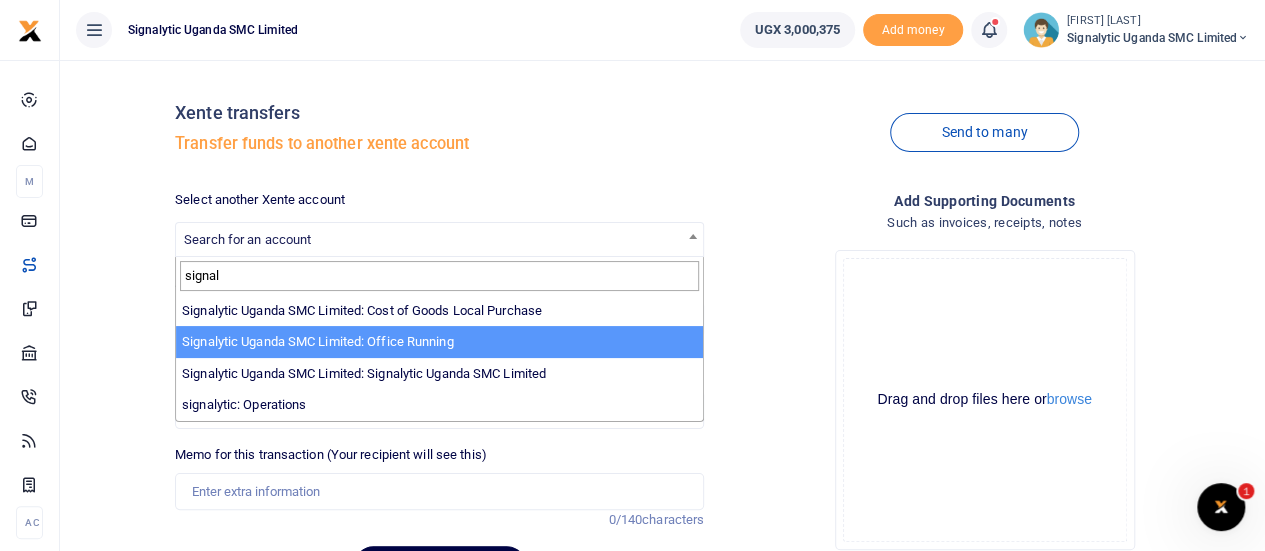 type on "signal" 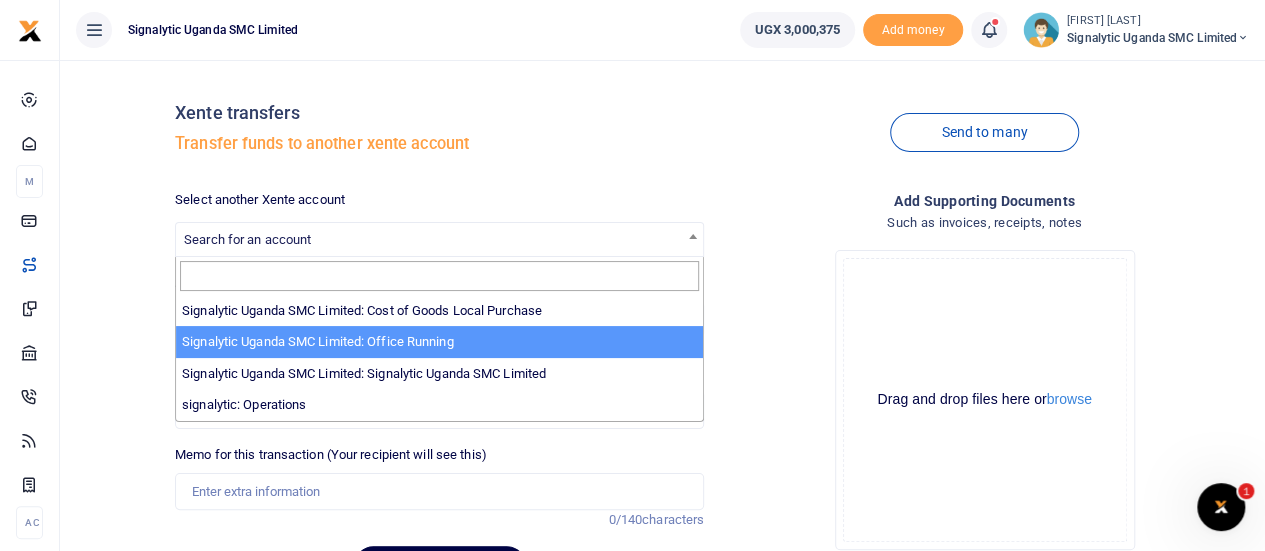 select on "3285" 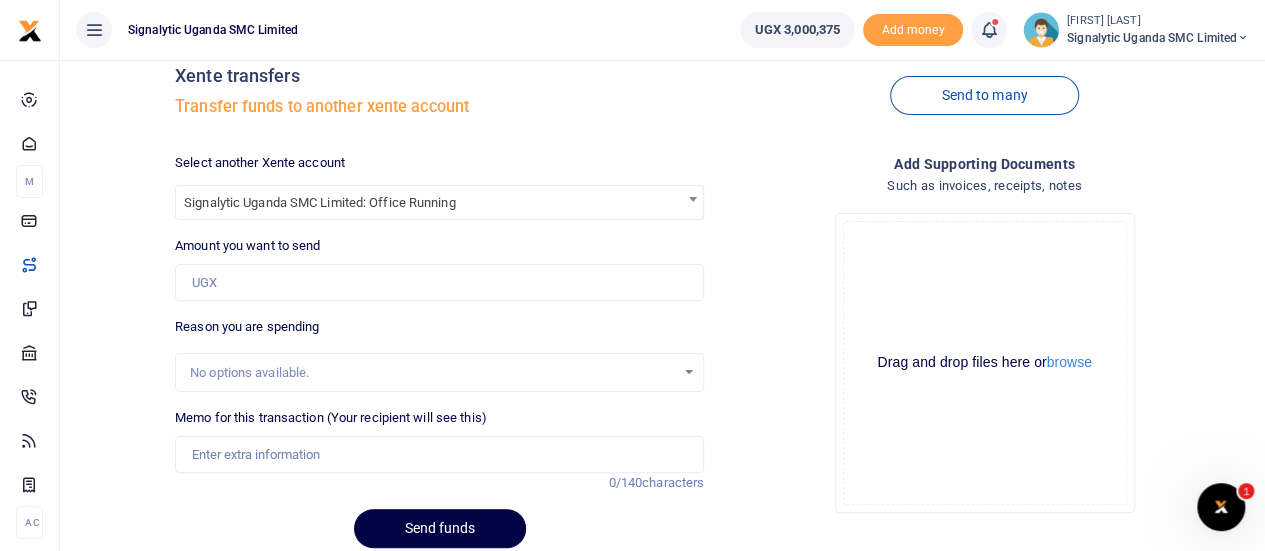 scroll, scrollTop: 38, scrollLeft: 0, axis: vertical 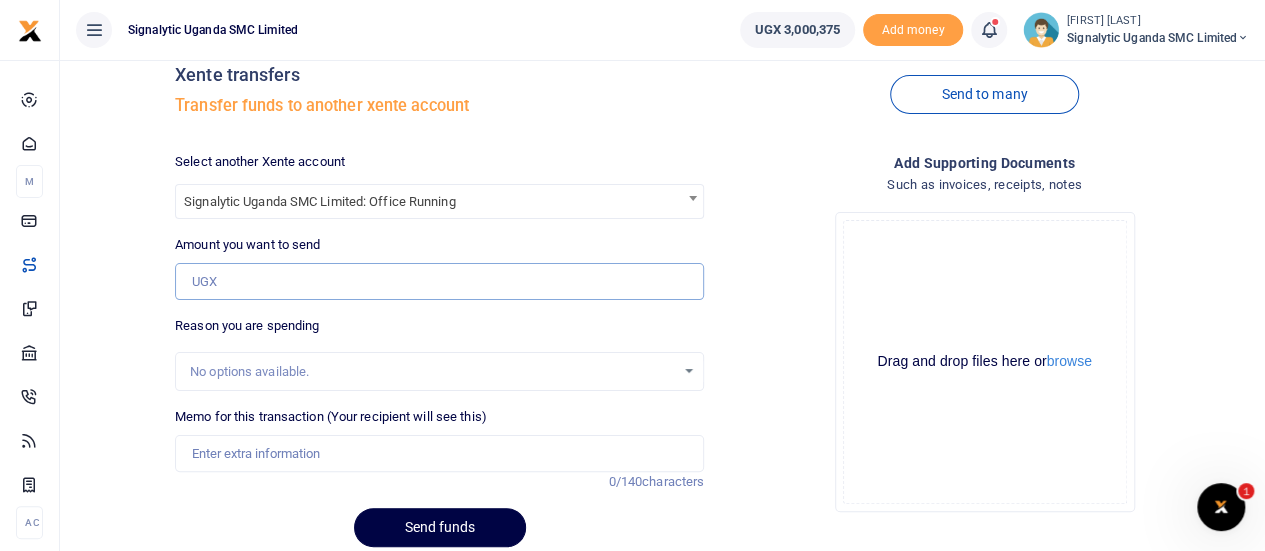 click on "Amount you want to send" at bounding box center [439, 282] 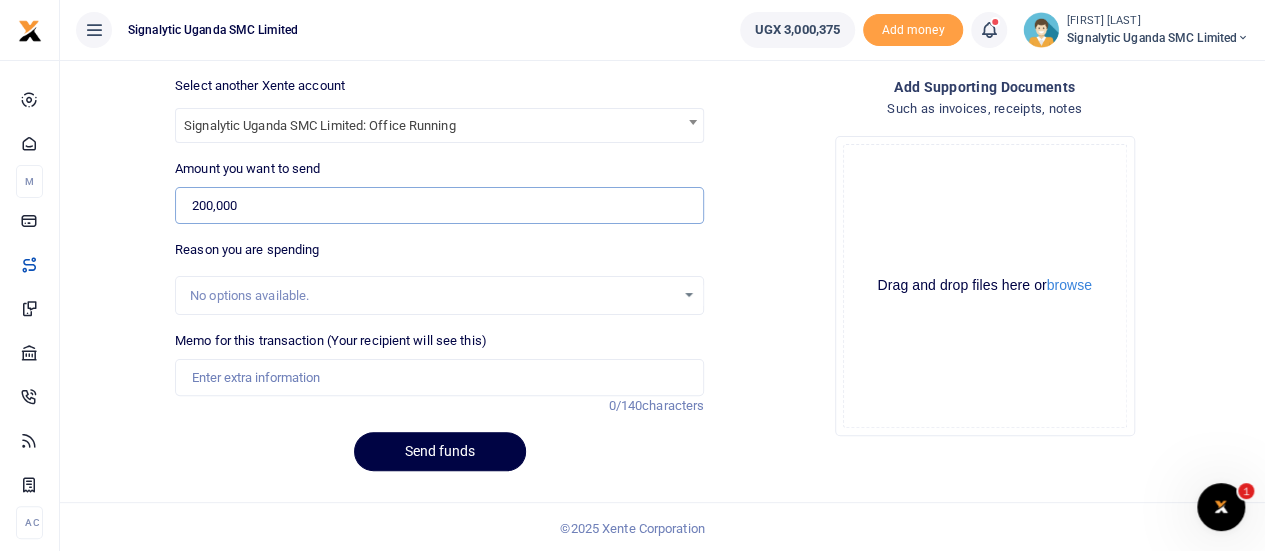 scroll, scrollTop: 116, scrollLeft: 0, axis: vertical 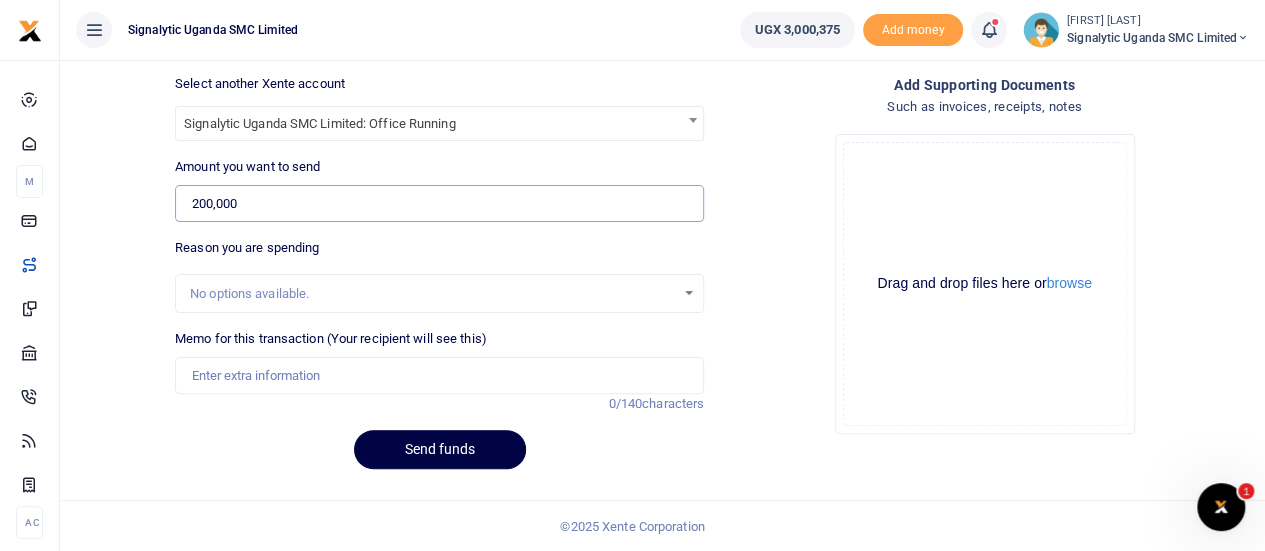 type on "200,000" 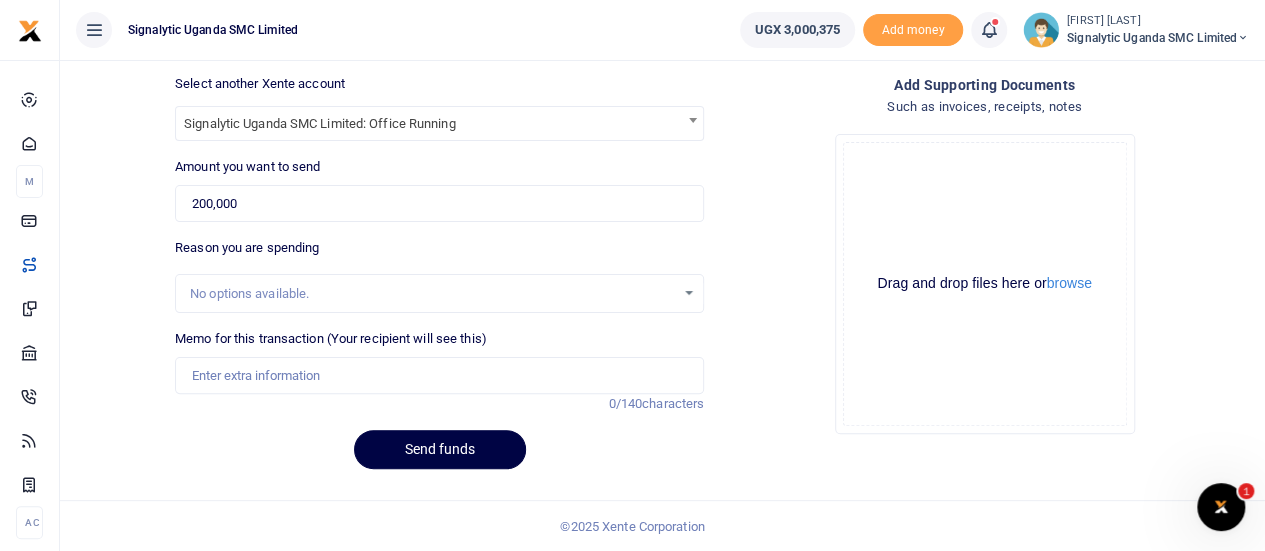 click on "No options available." at bounding box center (432, 294) 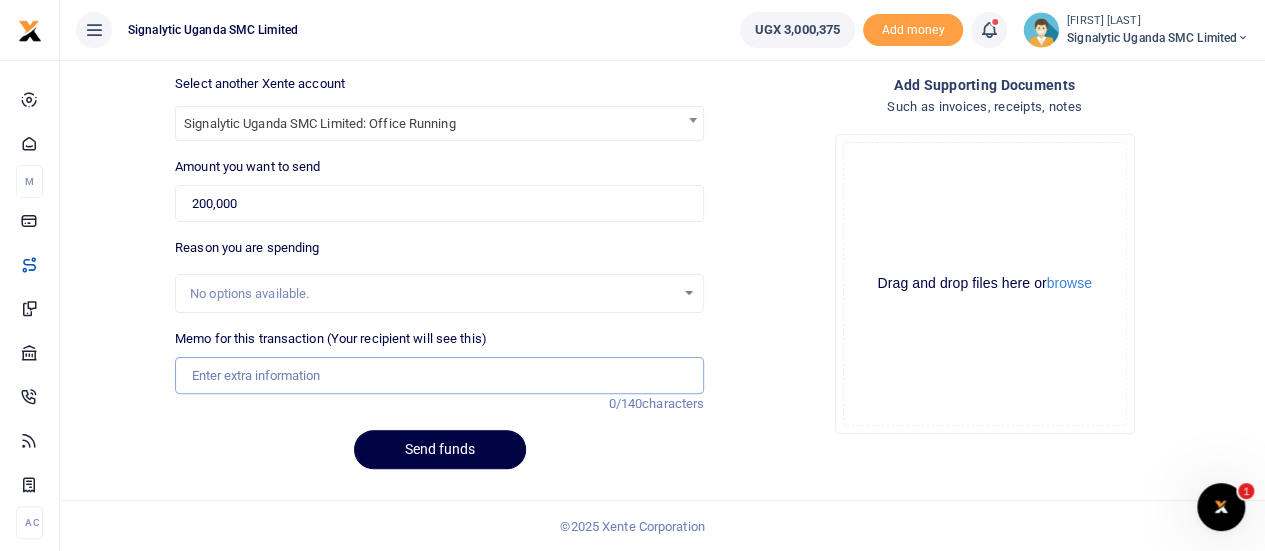 click on "Memo for this transaction (Your recipient will see this)" at bounding box center [439, 376] 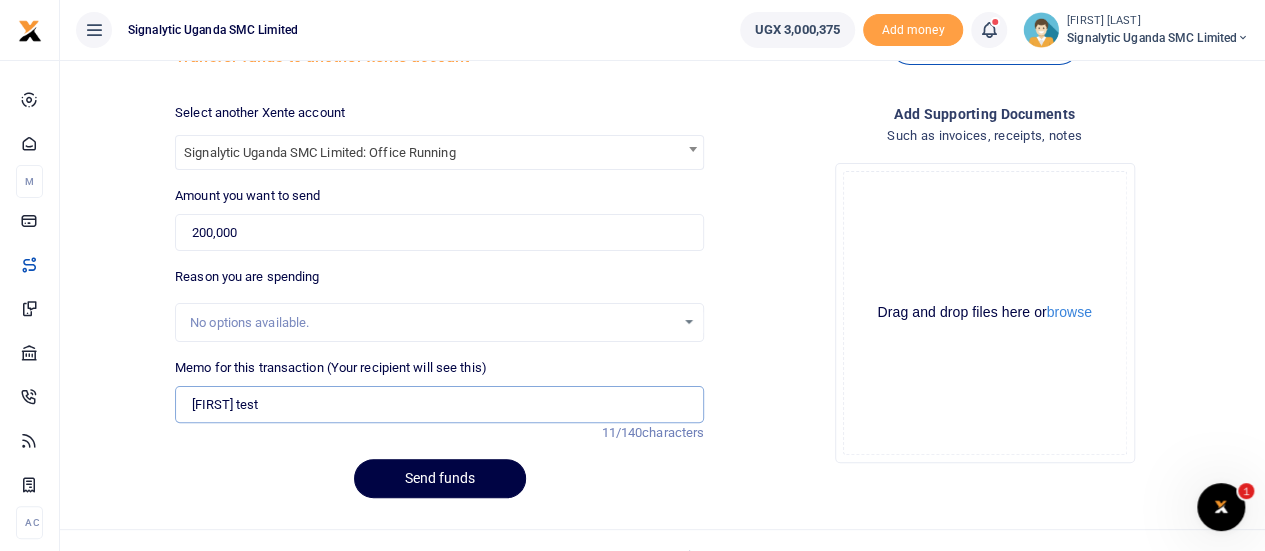 scroll, scrollTop: 88, scrollLeft: 0, axis: vertical 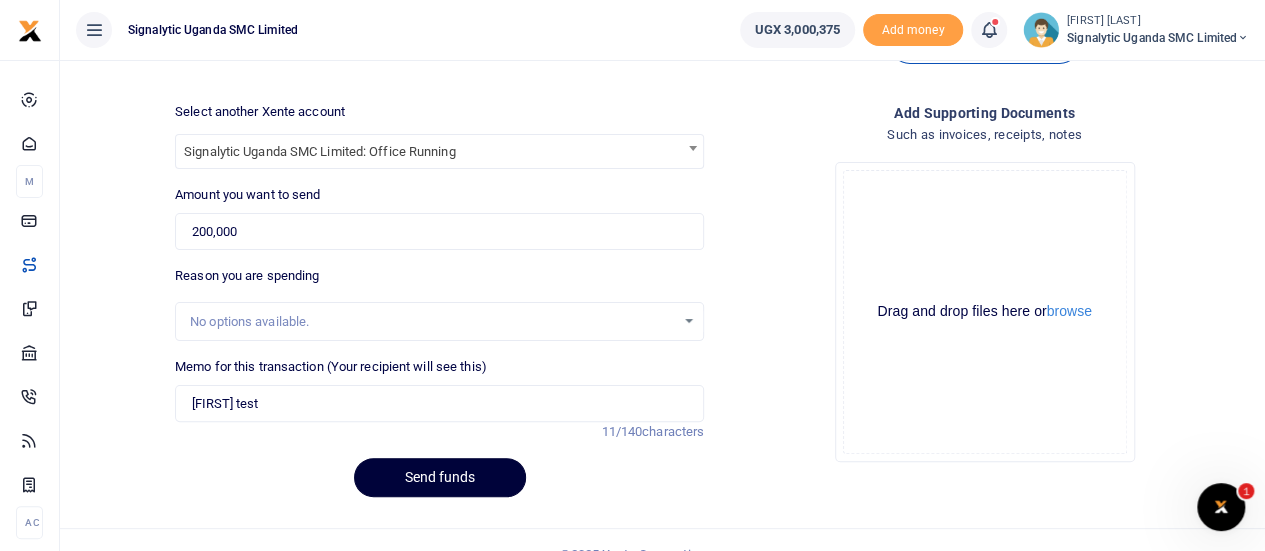 click on "Send funds" at bounding box center (440, 477) 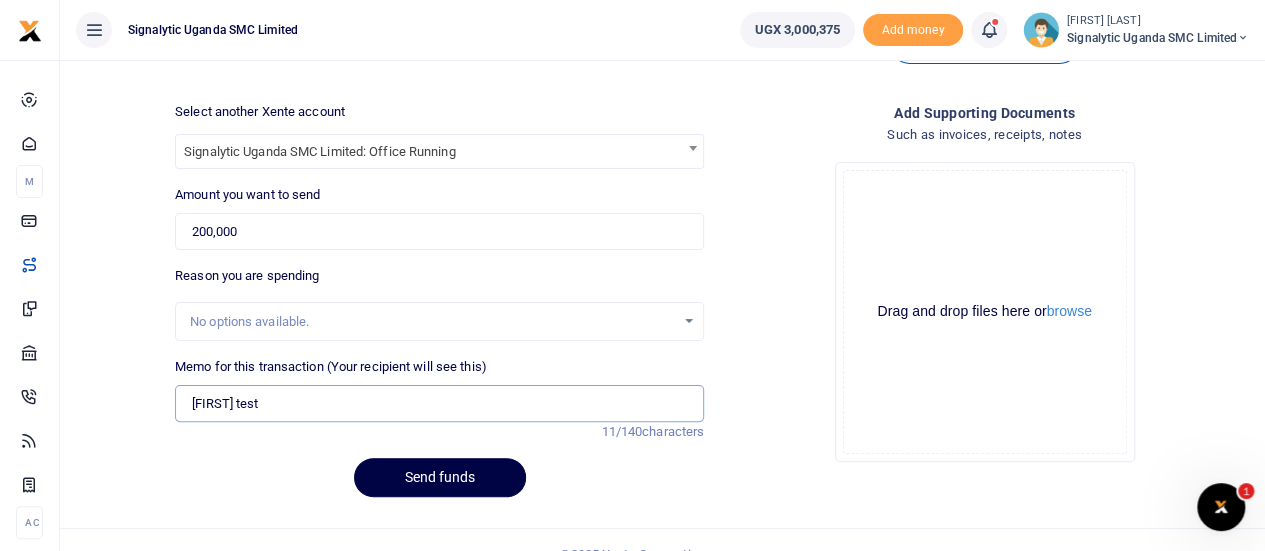 click on "Lucas' test" at bounding box center [439, 404] 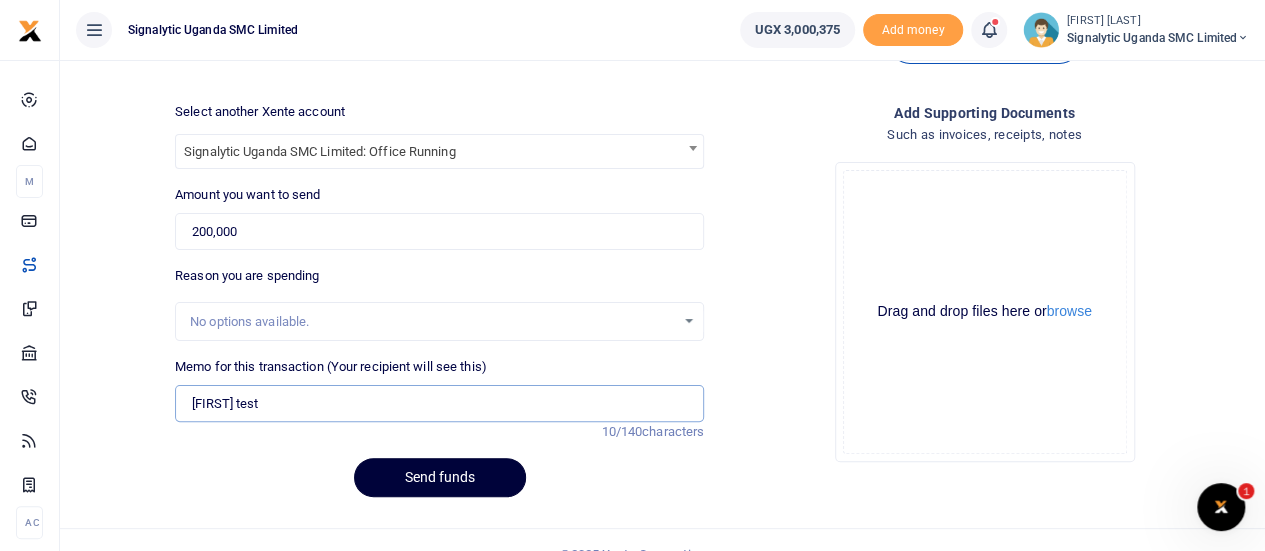 type on "Lucas test" 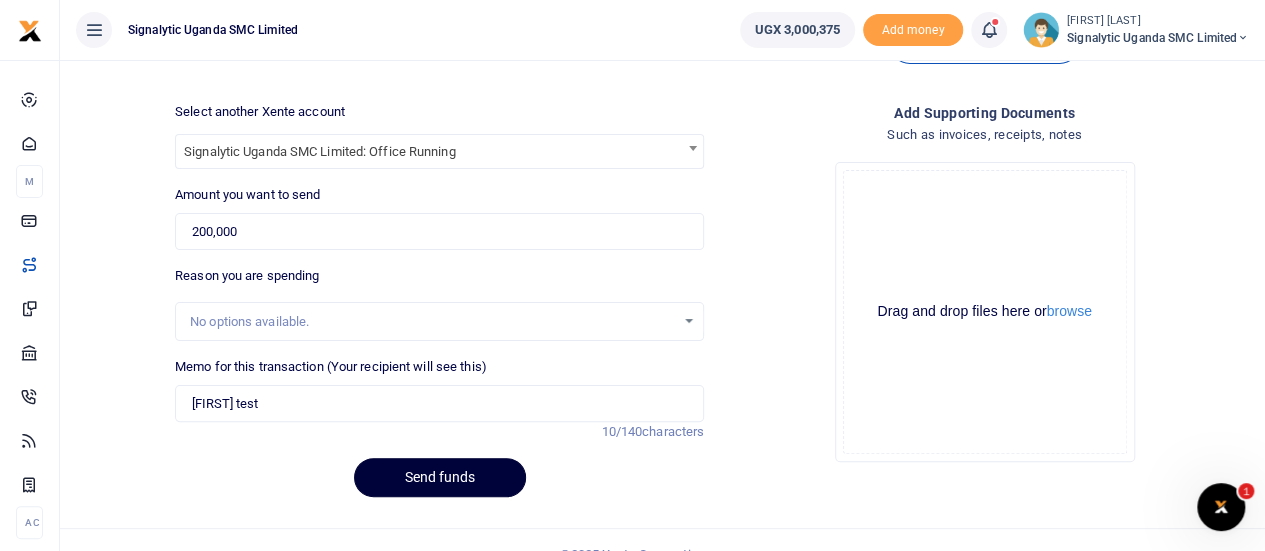 click on "Send funds" at bounding box center (440, 477) 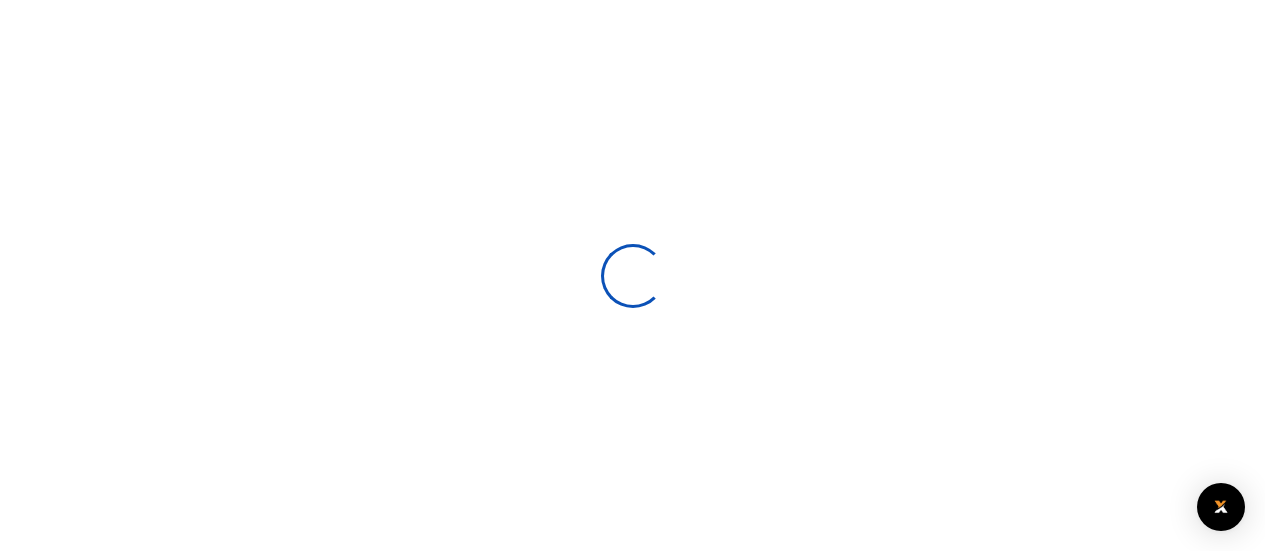 scroll, scrollTop: 88, scrollLeft: 0, axis: vertical 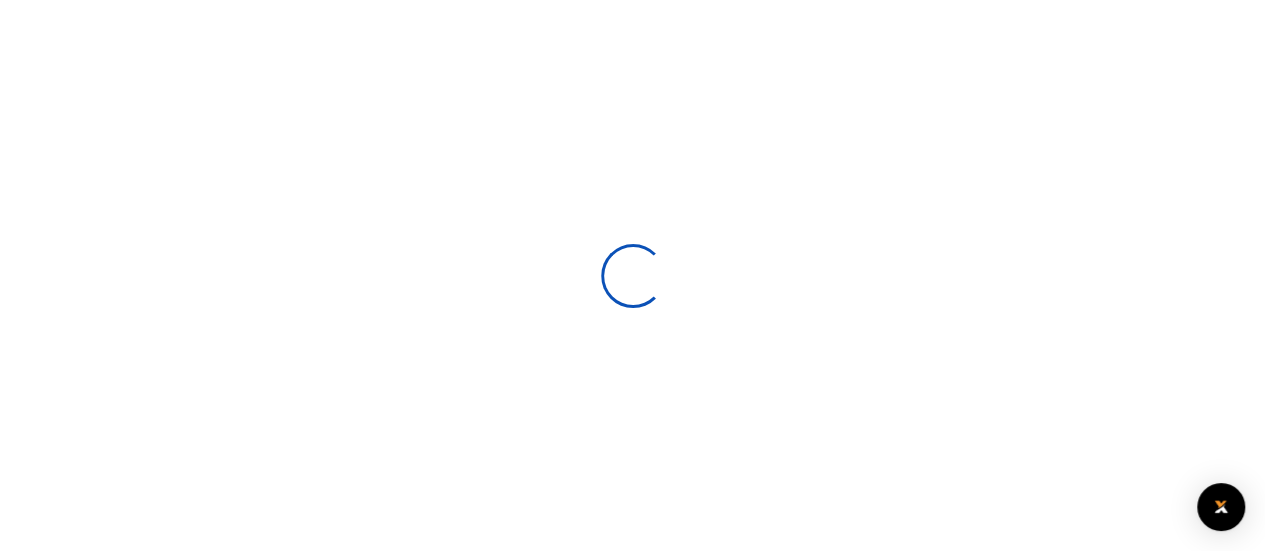 select 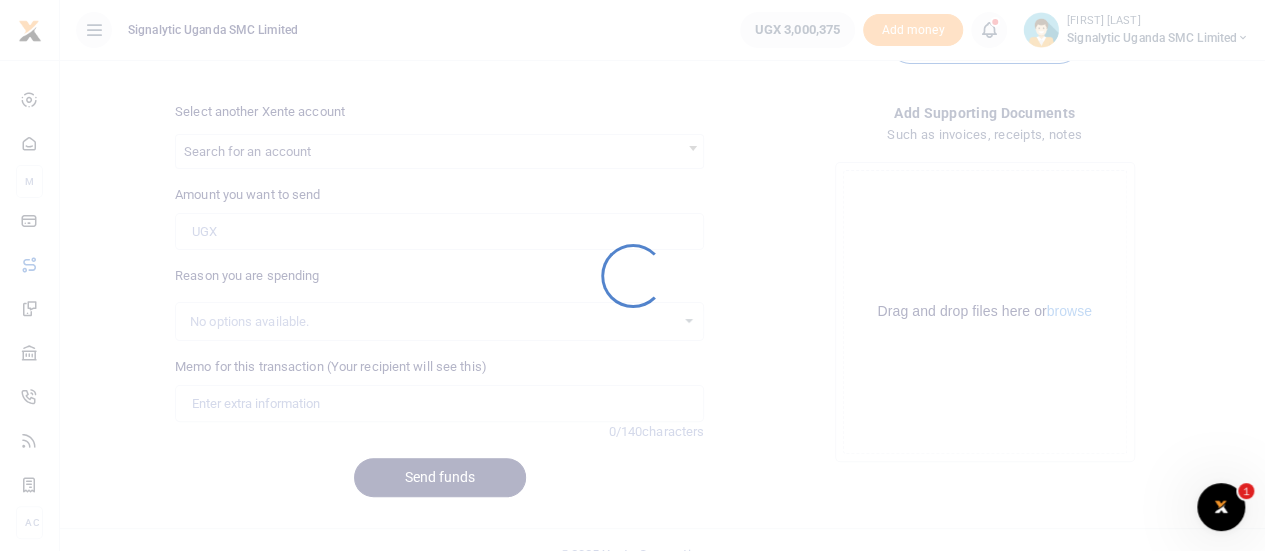 scroll, scrollTop: 0, scrollLeft: 0, axis: both 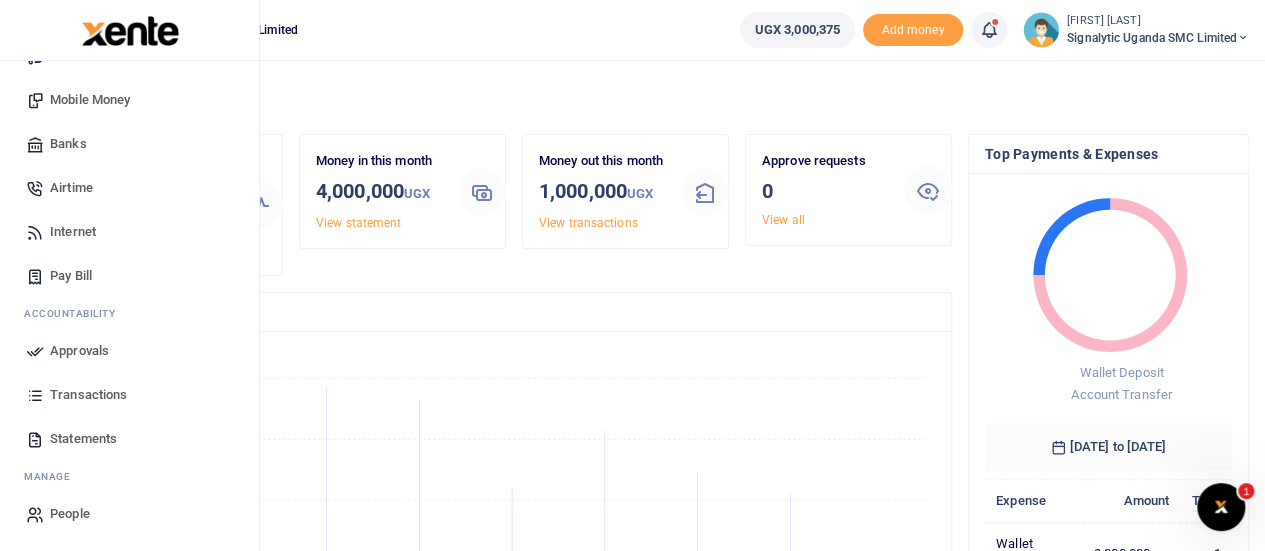 click on "Approvals" at bounding box center (79, 351) 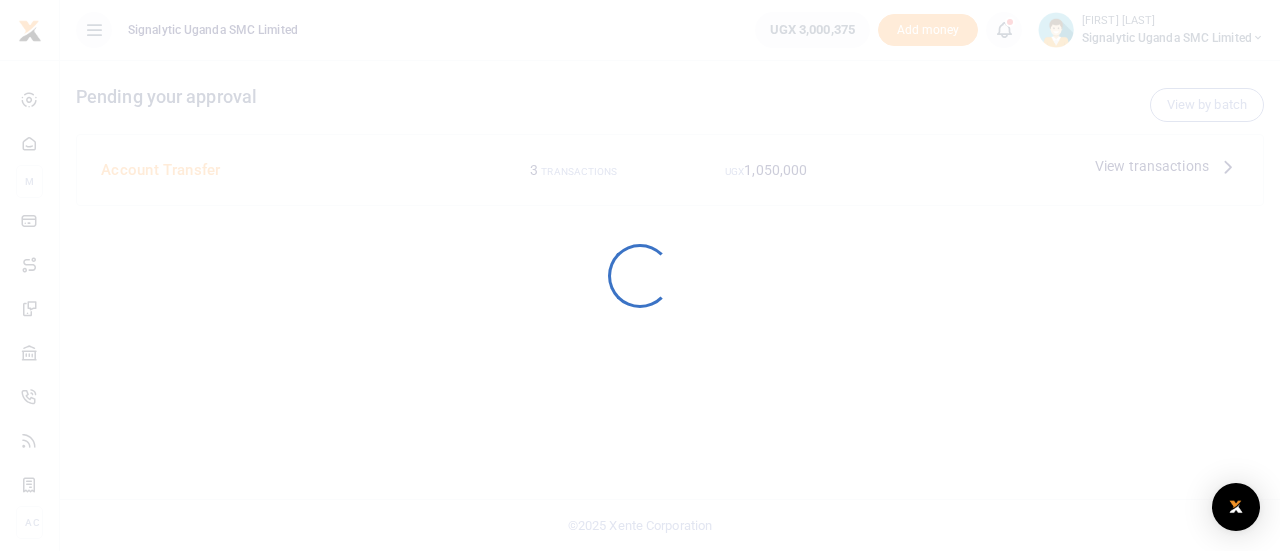 scroll, scrollTop: 0, scrollLeft: 0, axis: both 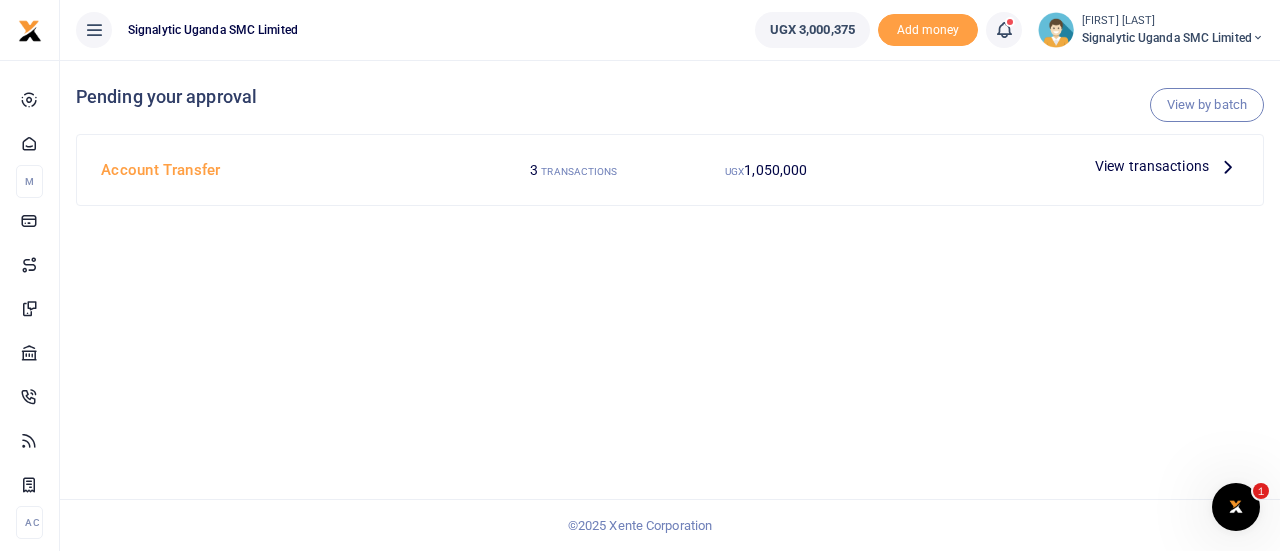 click on "View transactions" at bounding box center [1152, 166] 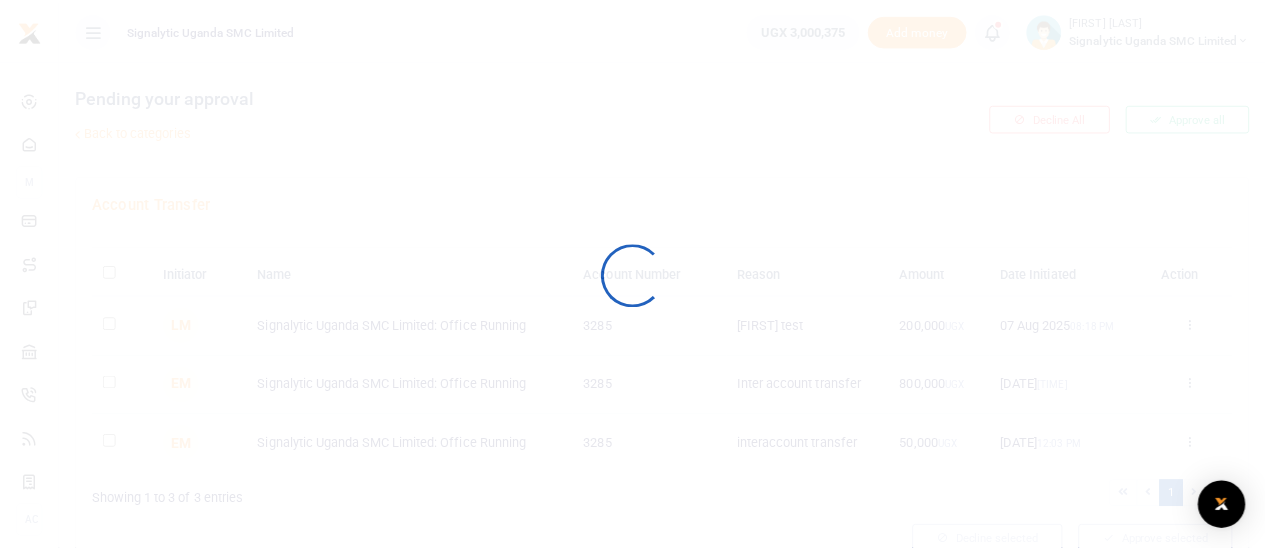 scroll, scrollTop: 0, scrollLeft: 0, axis: both 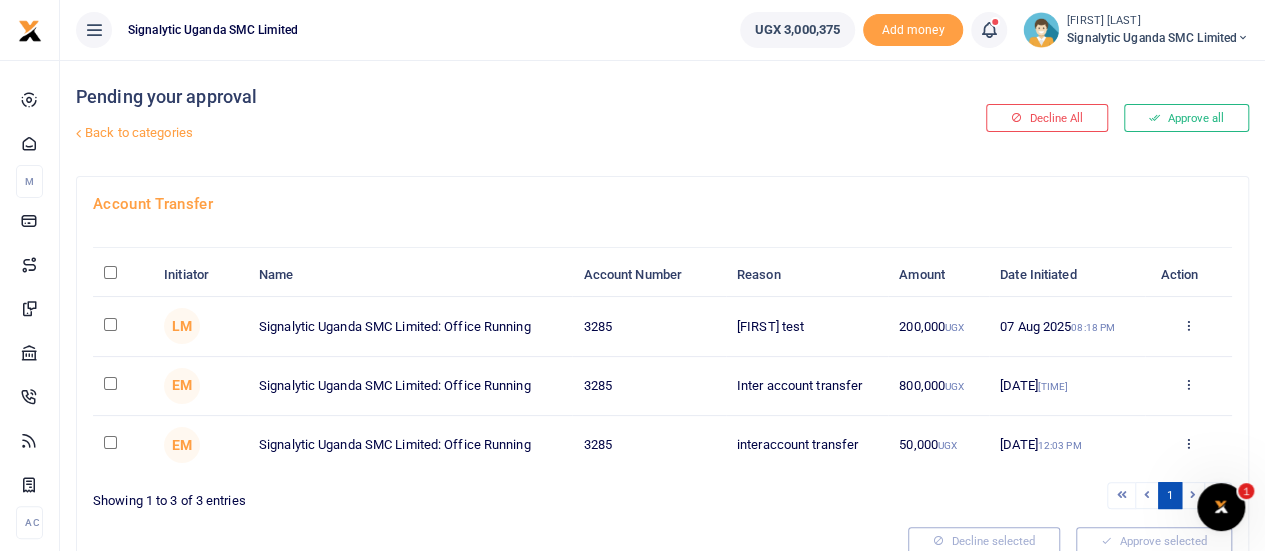 drag, startPoint x: 1196, startPoint y: 326, endPoint x: 1180, endPoint y: 319, distance: 17.464249 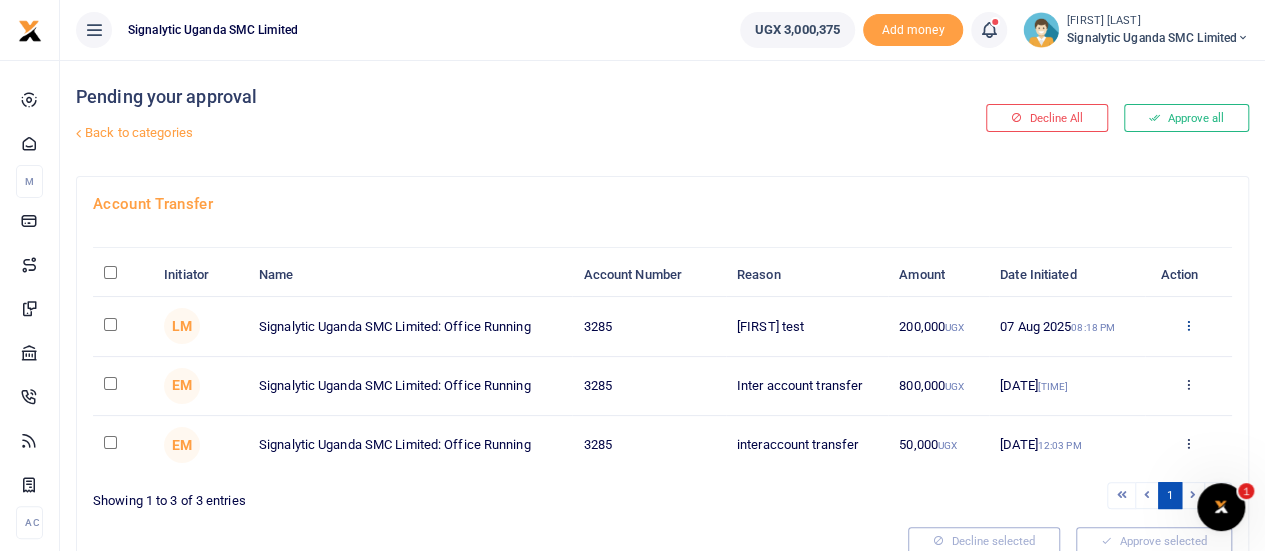 click on "Approve
Decline
Details" at bounding box center [1188, 327] 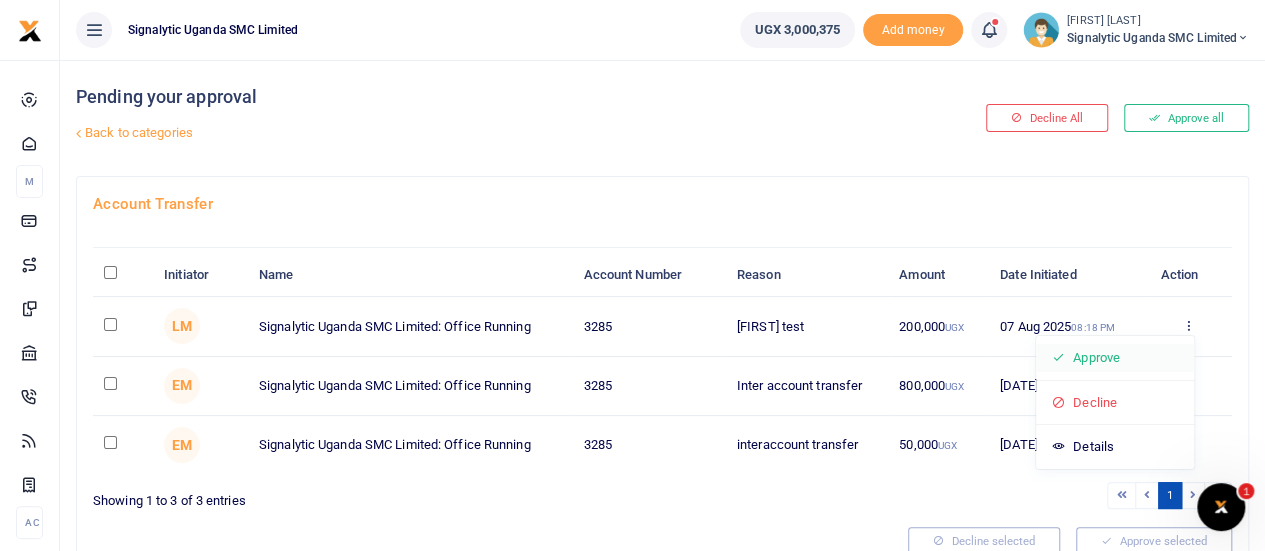 click on "Approve" at bounding box center (1115, 358) 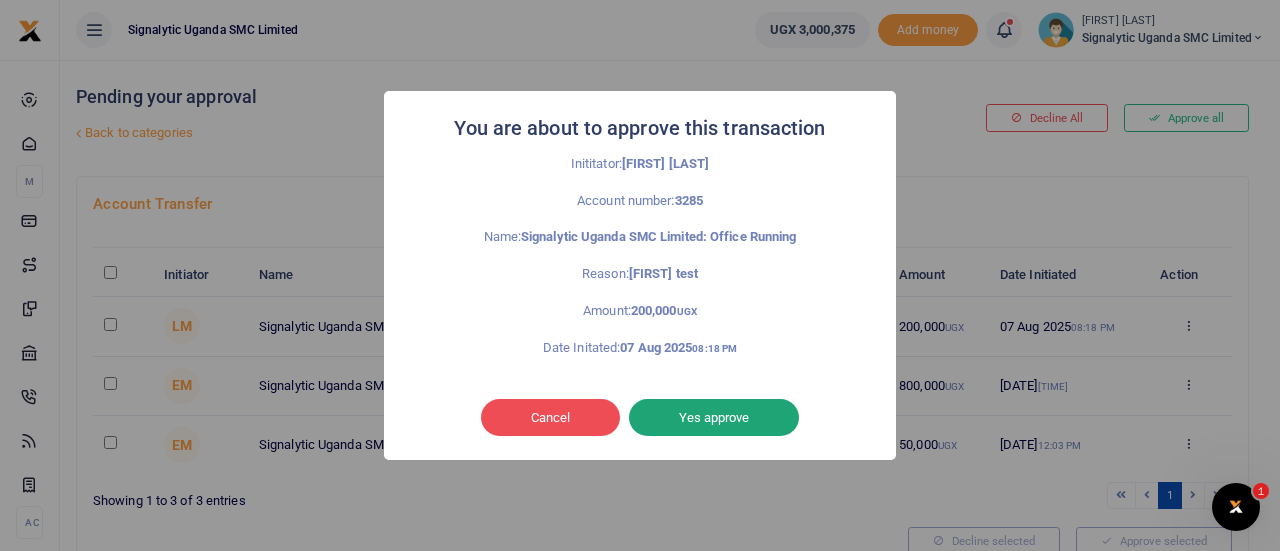 click on "Yes approve" at bounding box center (714, 418) 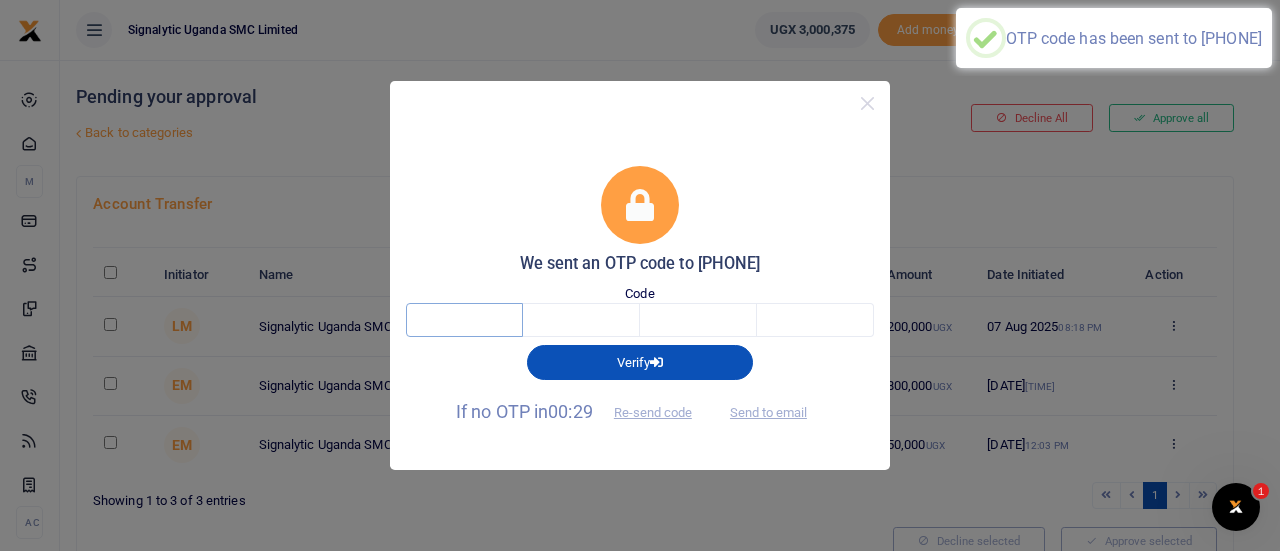 click at bounding box center (464, 320) 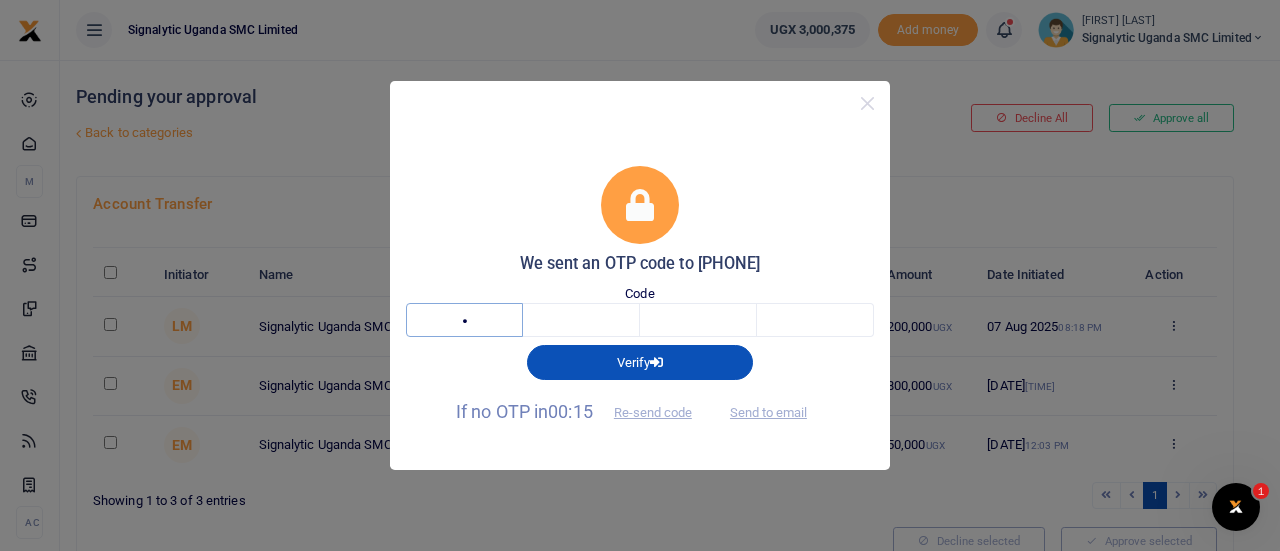 type on "1" 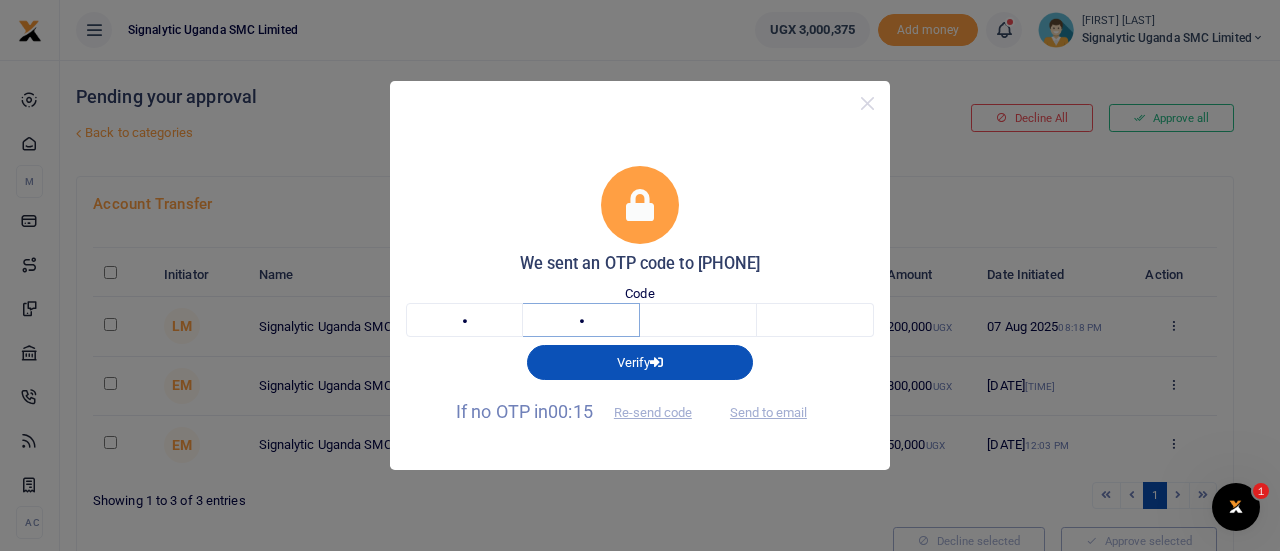 type on "4" 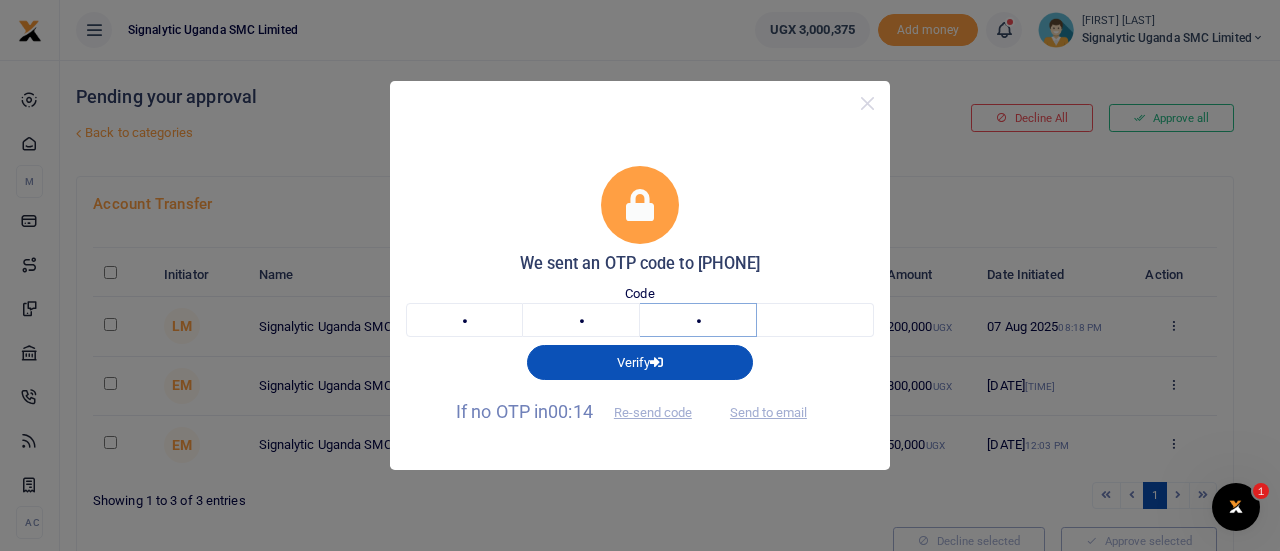 type on "9" 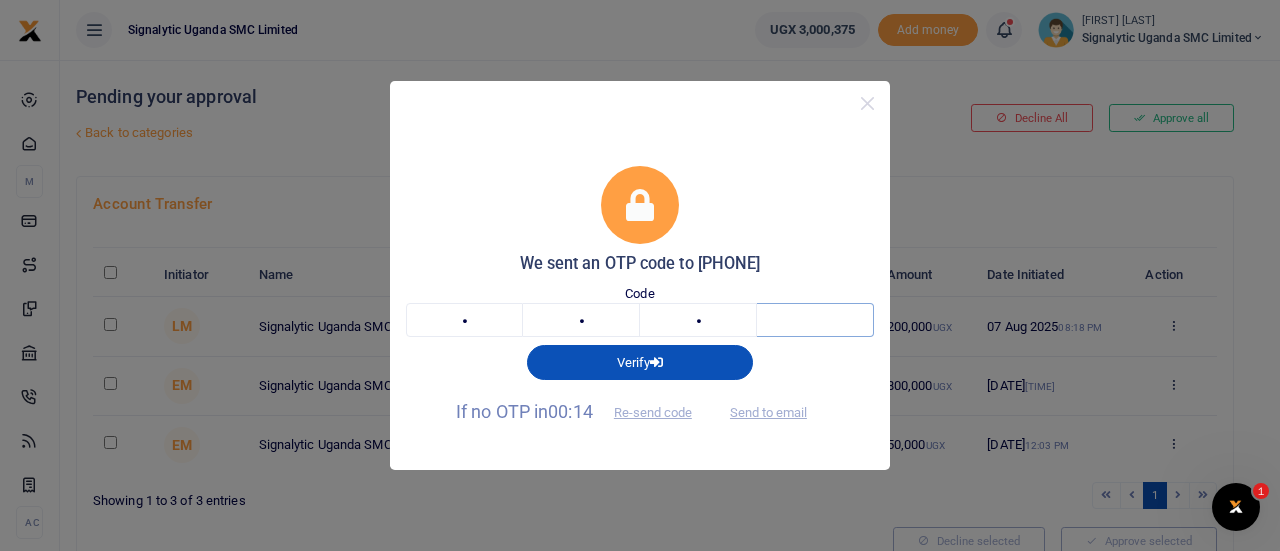 type on "6" 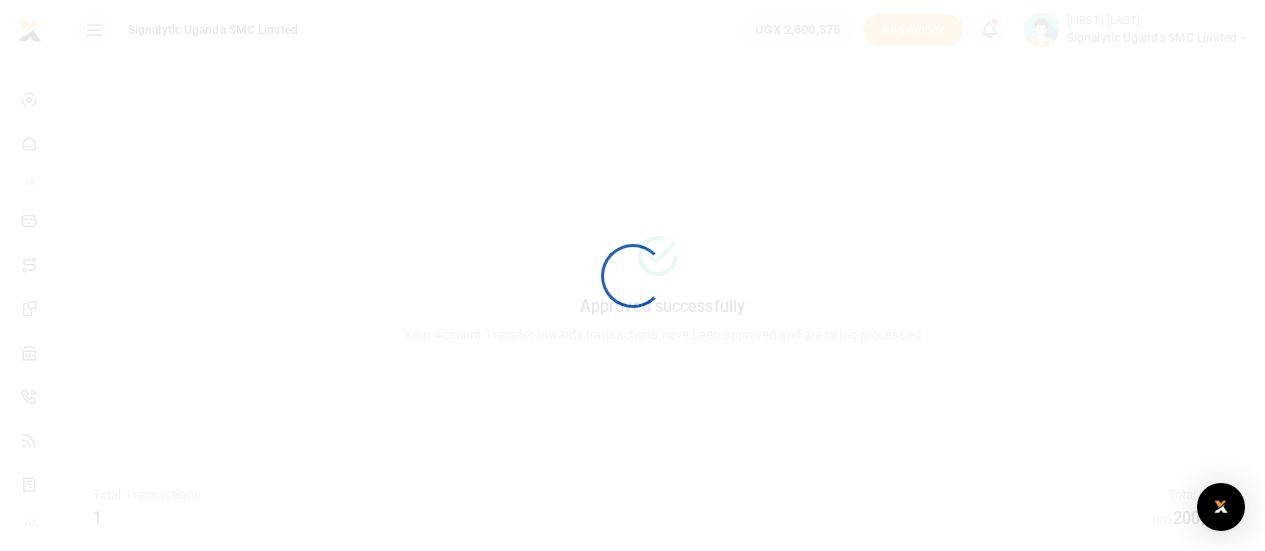 scroll, scrollTop: 0, scrollLeft: 0, axis: both 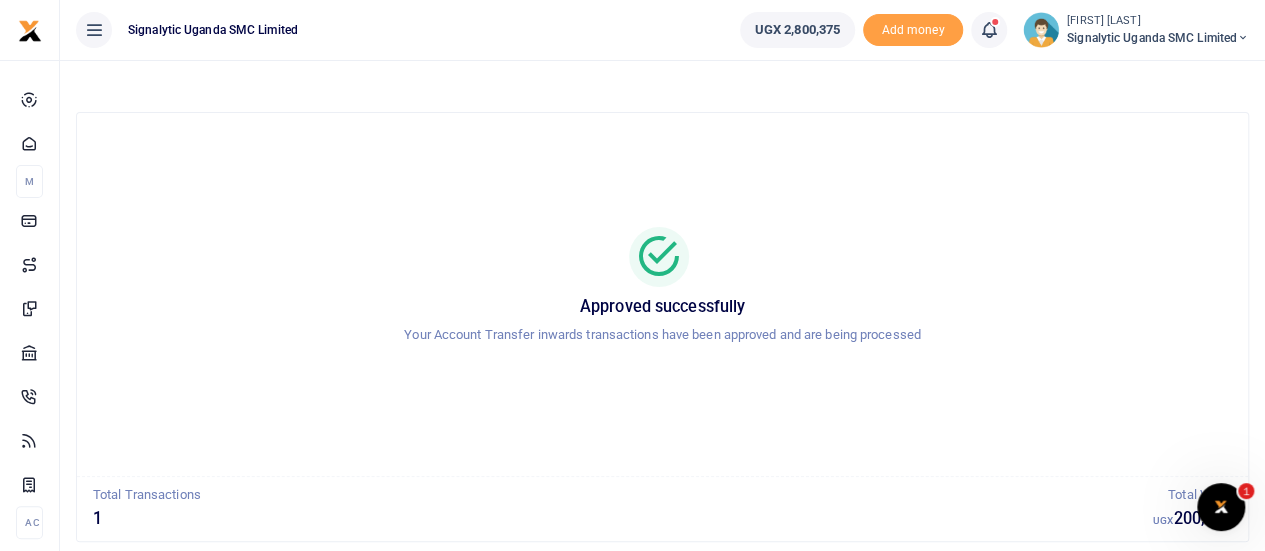 click on "Signalytic Uganda SMC Limited" at bounding box center (1158, 38) 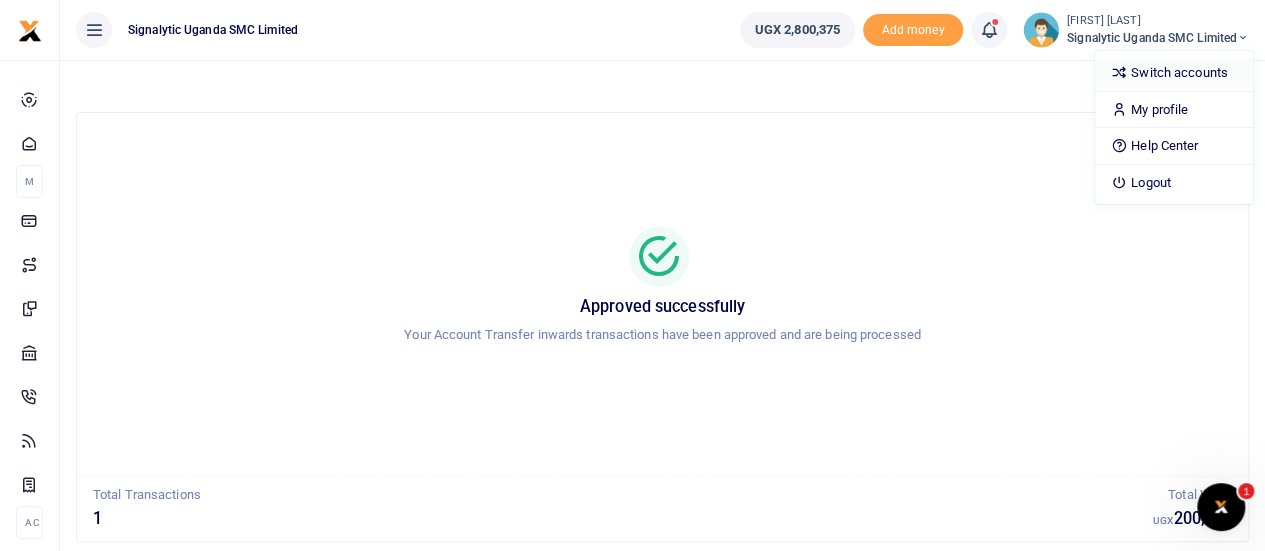 click on "Switch accounts" at bounding box center (1174, 73) 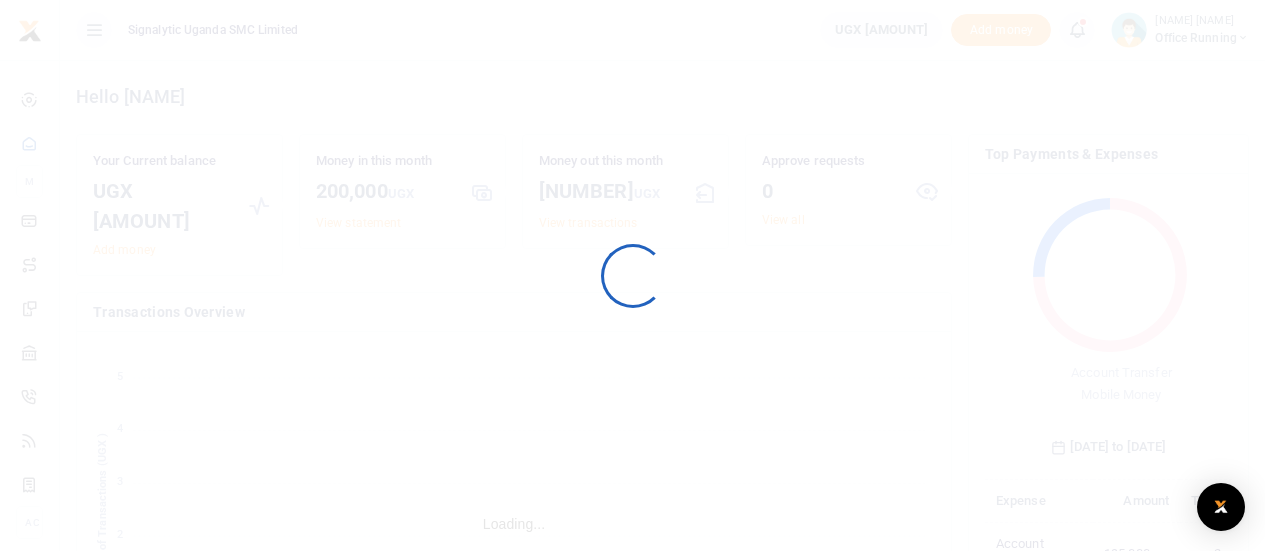 scroll, scrollTop: 0, scrollLeft: 0, axis: both 